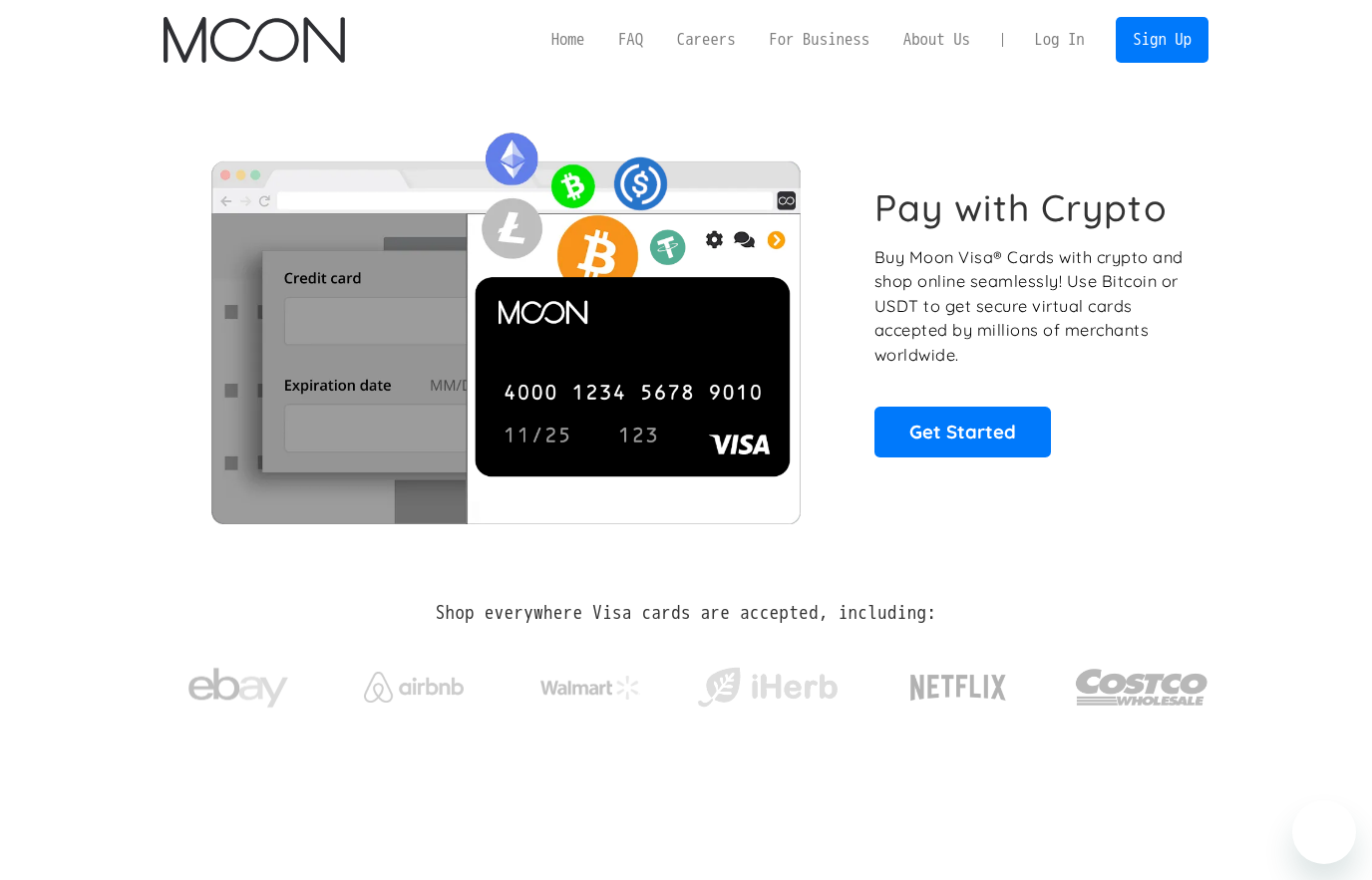 scroll, scrollTop: 0, scrollLeft: 0, axis: both 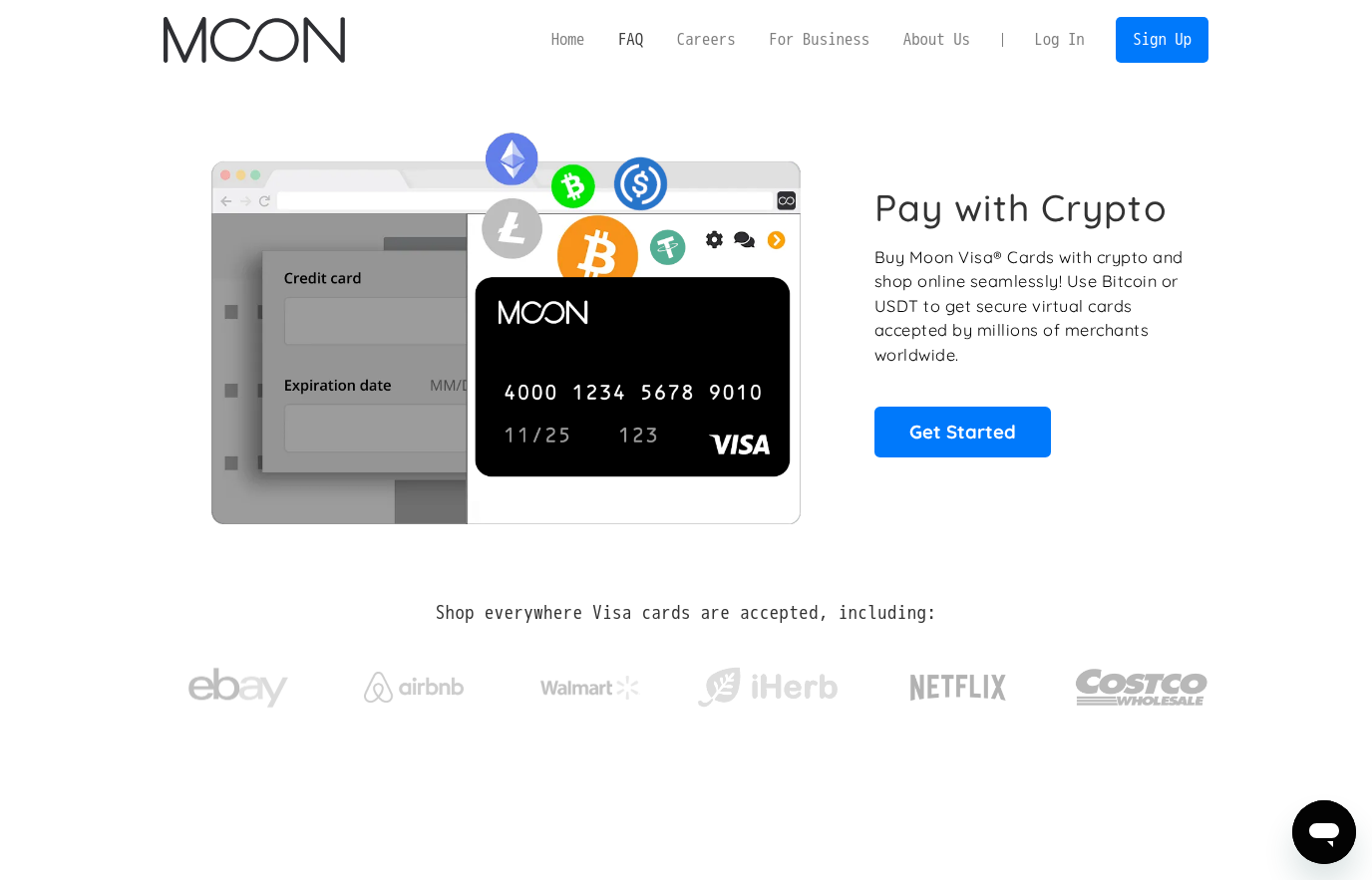 click on "FAQ" at bounding box center [630, 39] 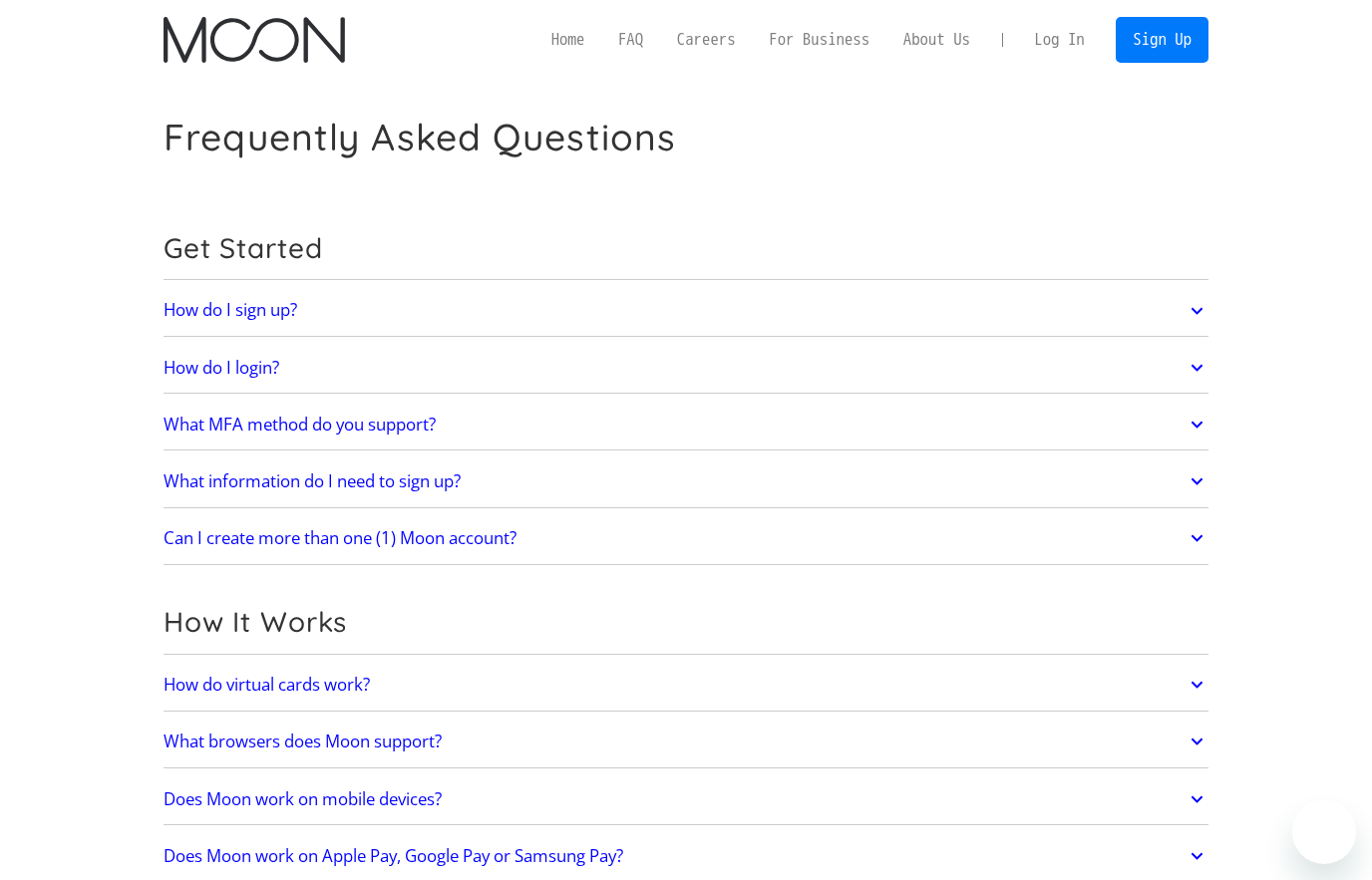scroll, scrollTop: 0, scrollLeft: 0, axis: both 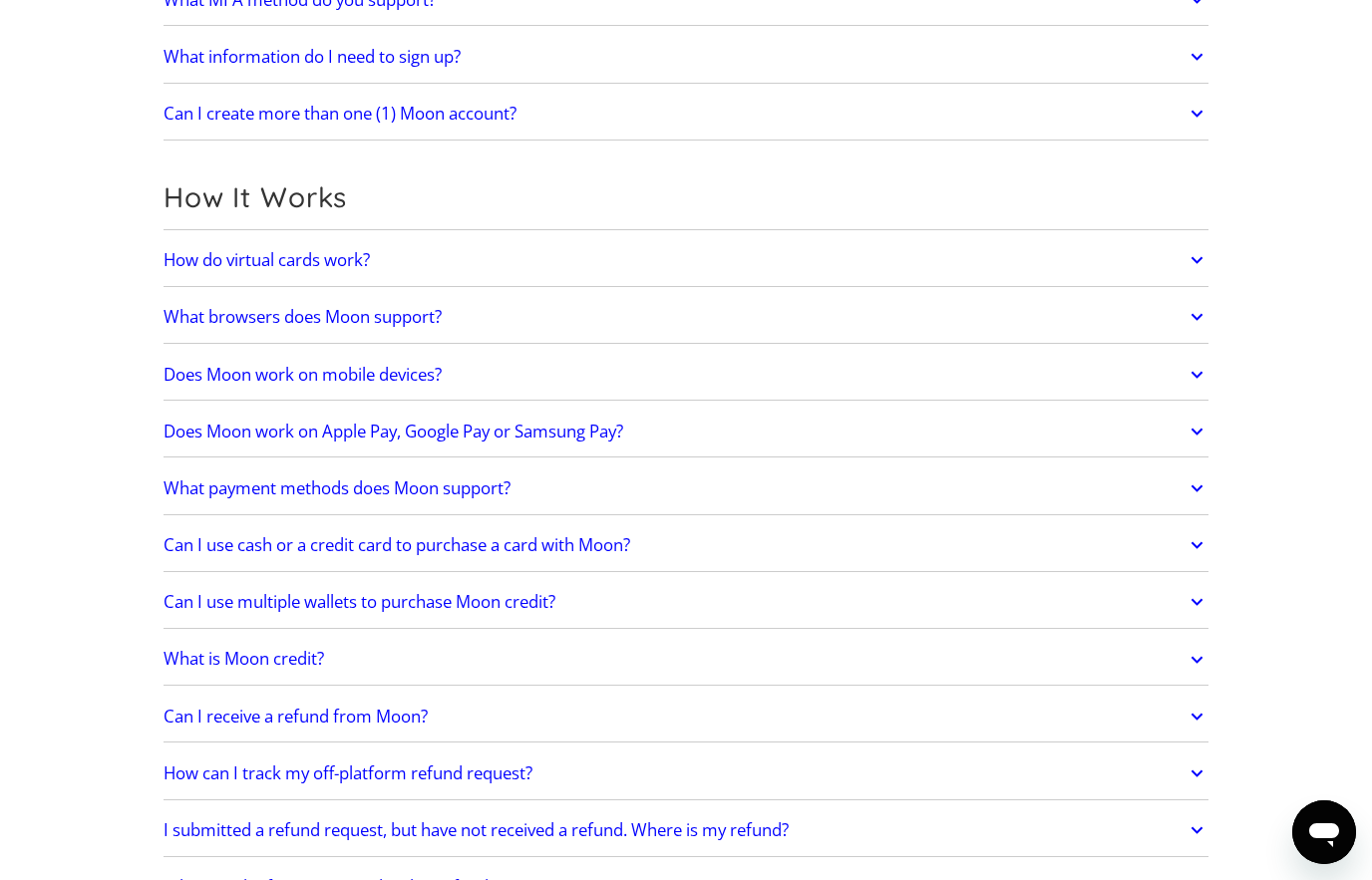 click on "How do virtual cards work?" at bounding box center (686, 260) 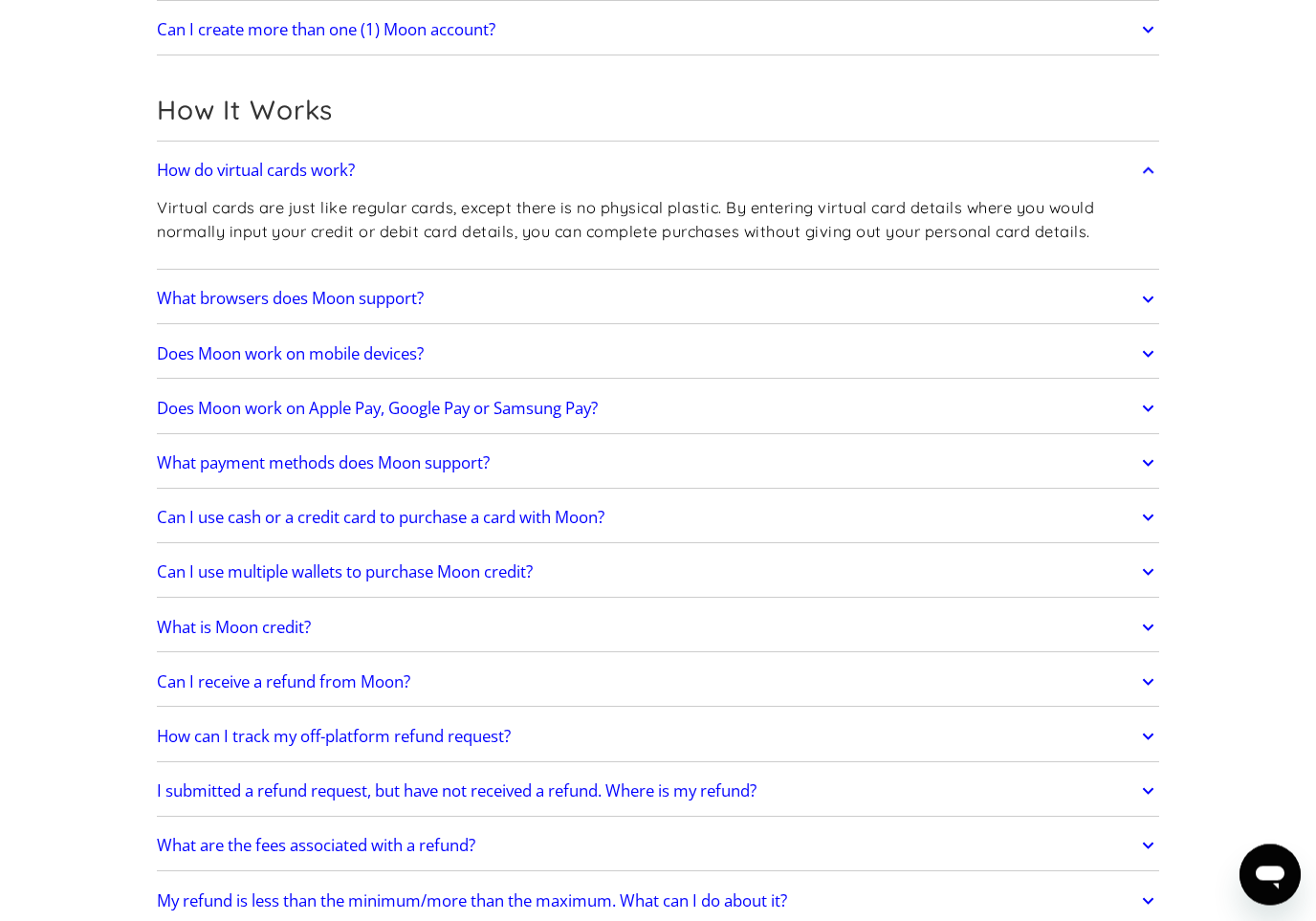 scroll, scrollTop: 488, scrollLeft: 0, axis: vertical 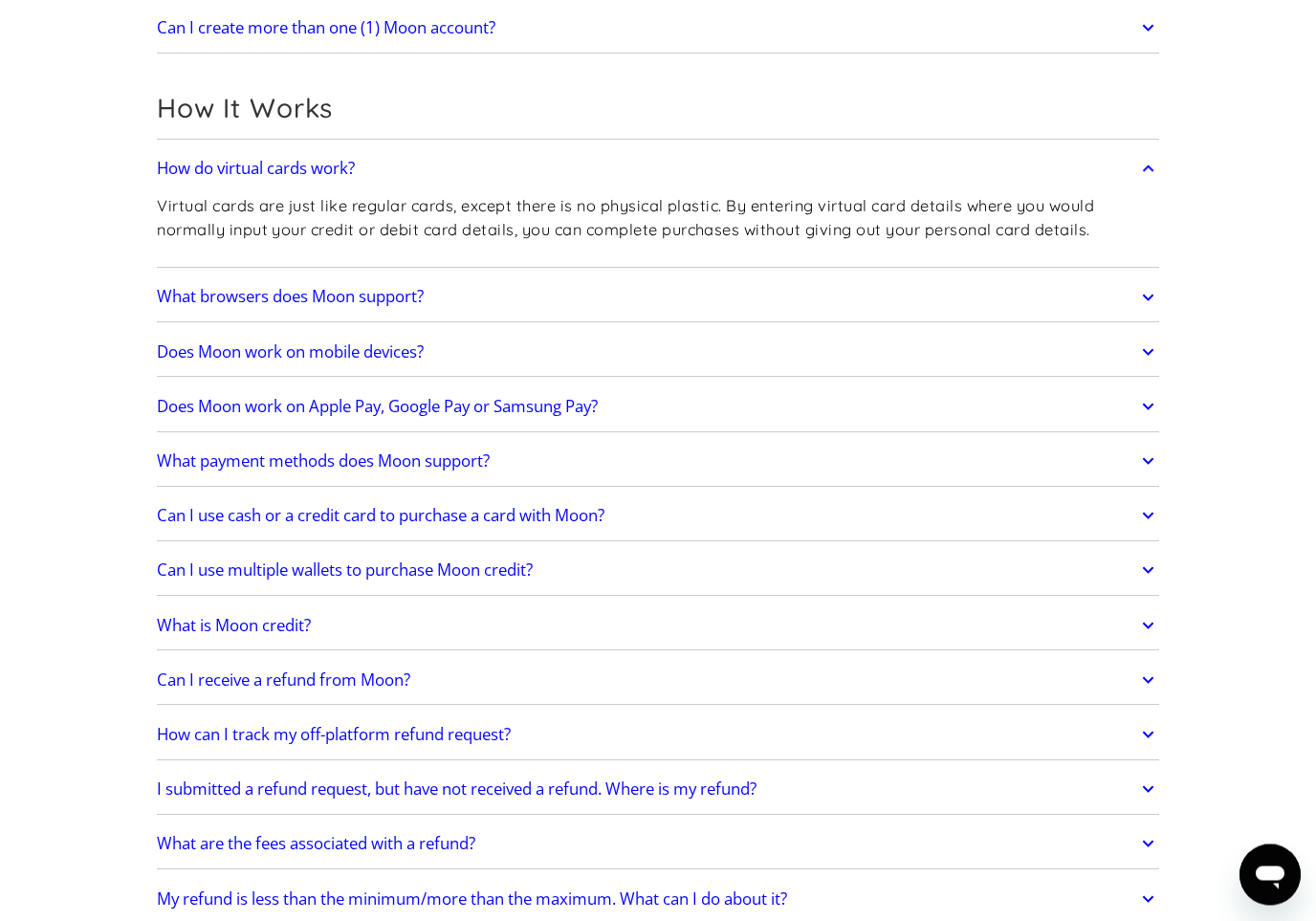 click on "What browsers does Moon support?" at bounding box center [658, 298] 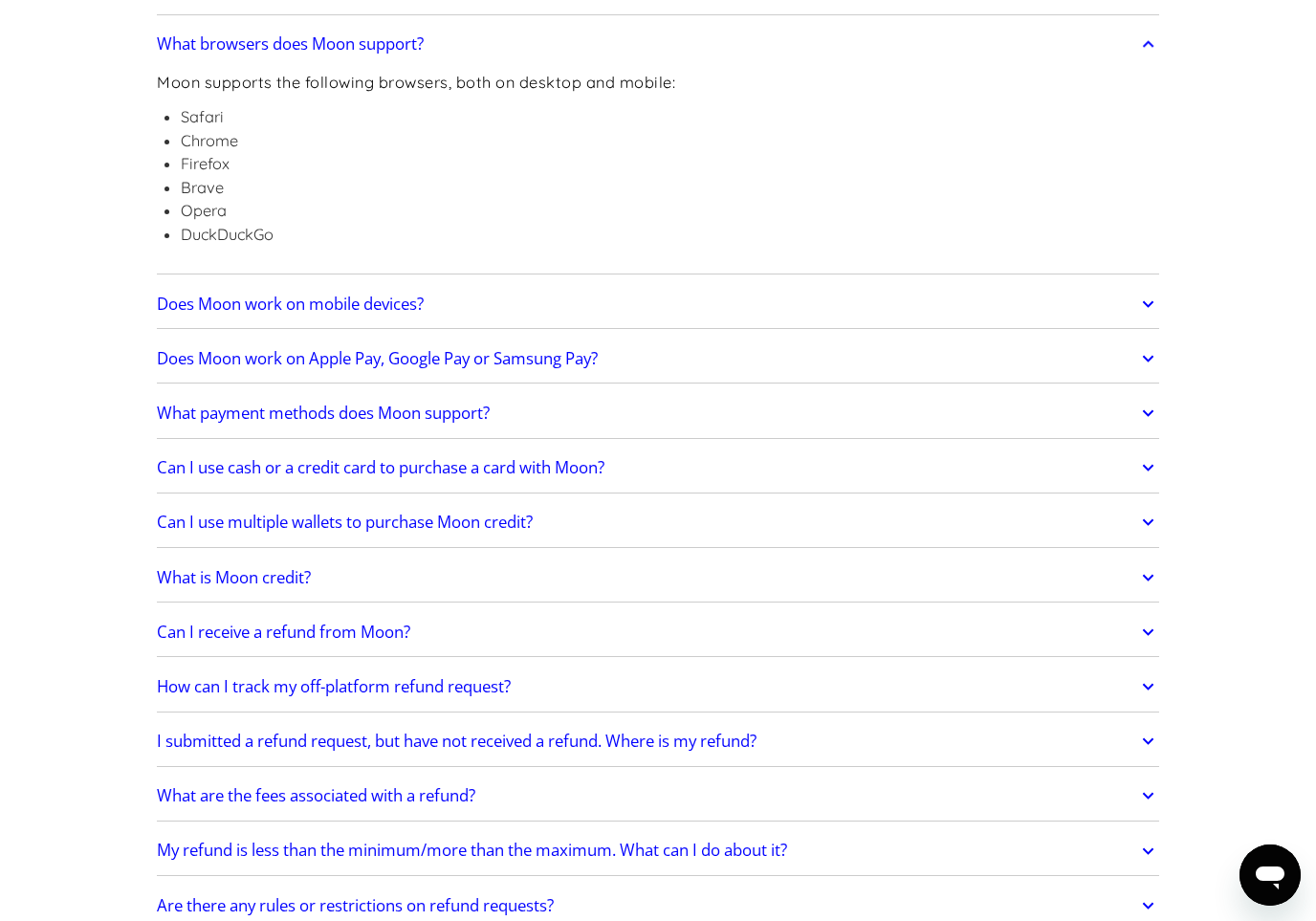 click on "Does Moon work on mobile devices?" at bounding box center (658, 304) 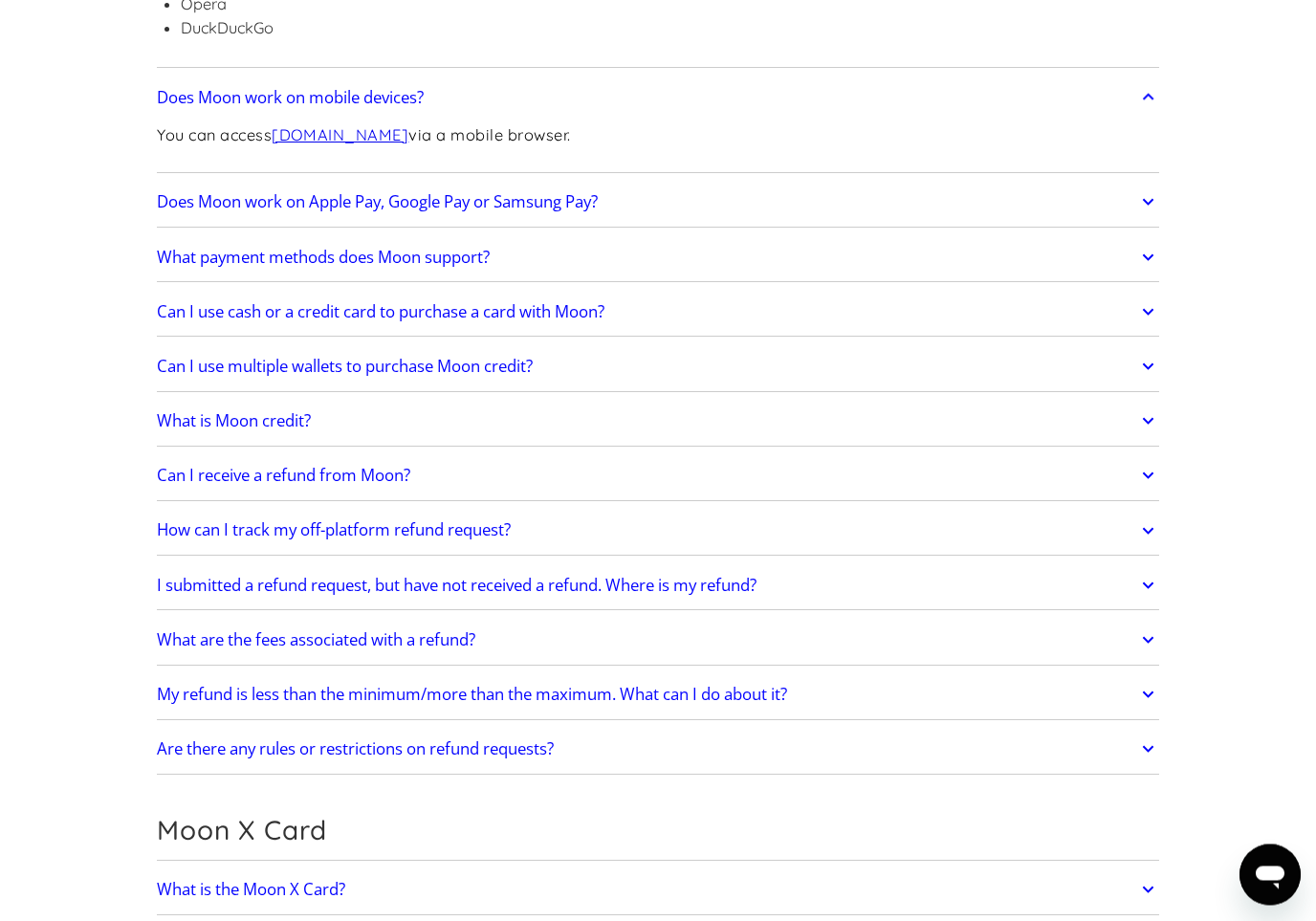 scroll, scrollTop: 958, scrollLeft: 0, axis: vertical 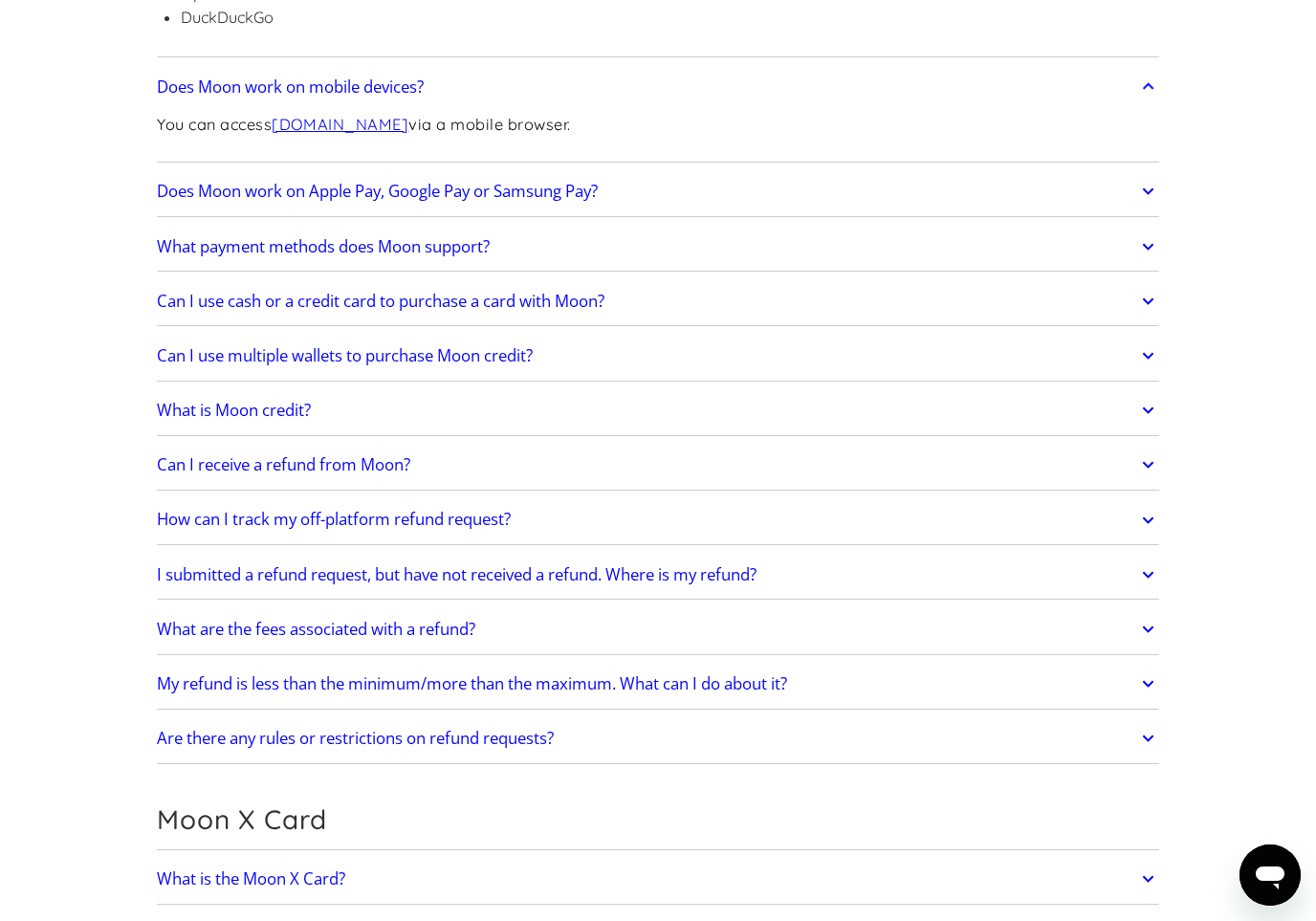 click on "Does Moon work on Apple Pay, Google Pay or Samsung Pay?" at bounding box center [658, 191] 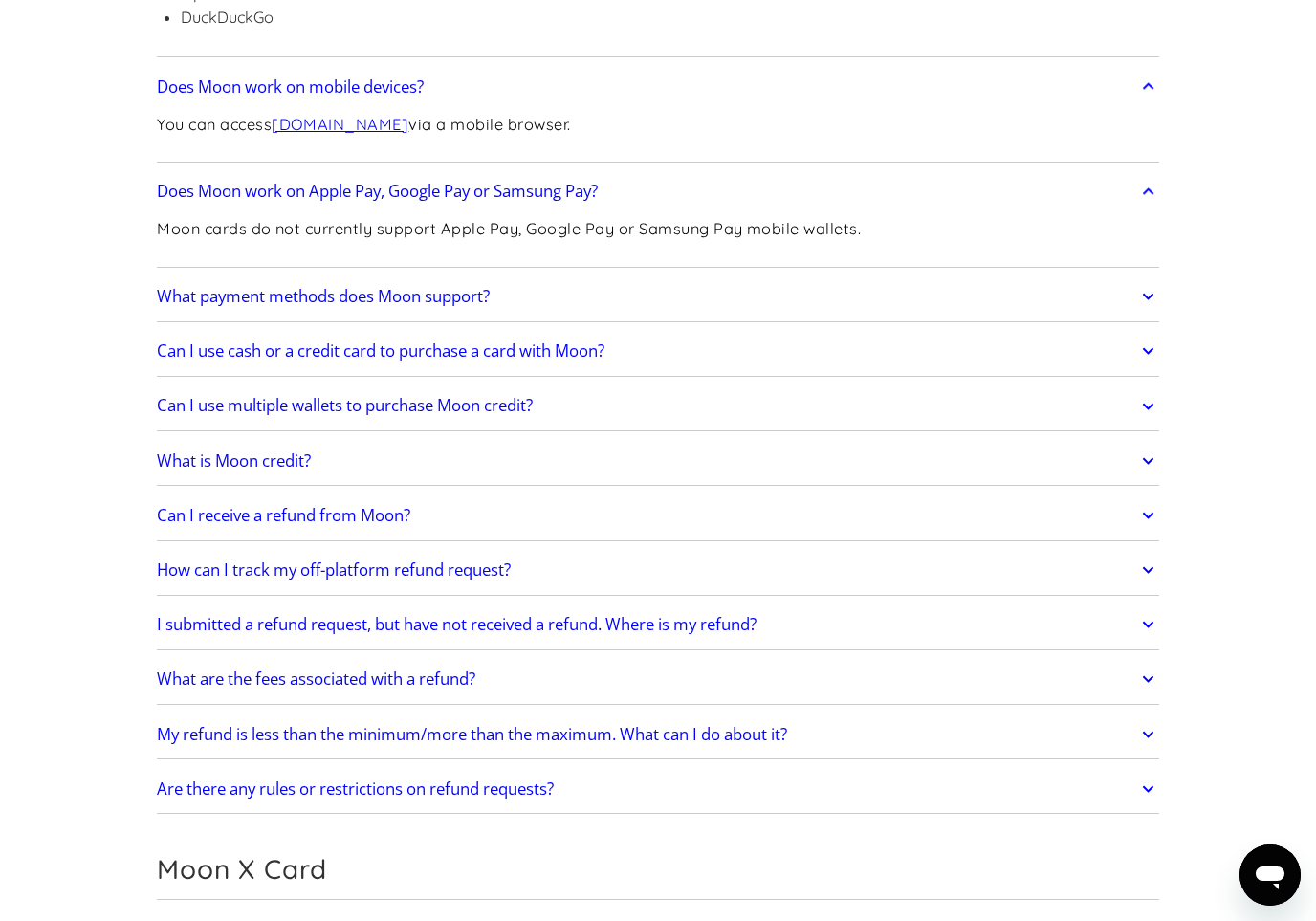click on "What payment methods does Moon support? Moon supports paying with Bitcoin on chain and via the lightning network. Moon also supports USDT TRC-20 payments. More payment methods will be added soon!" at bounding box center [658, 297] 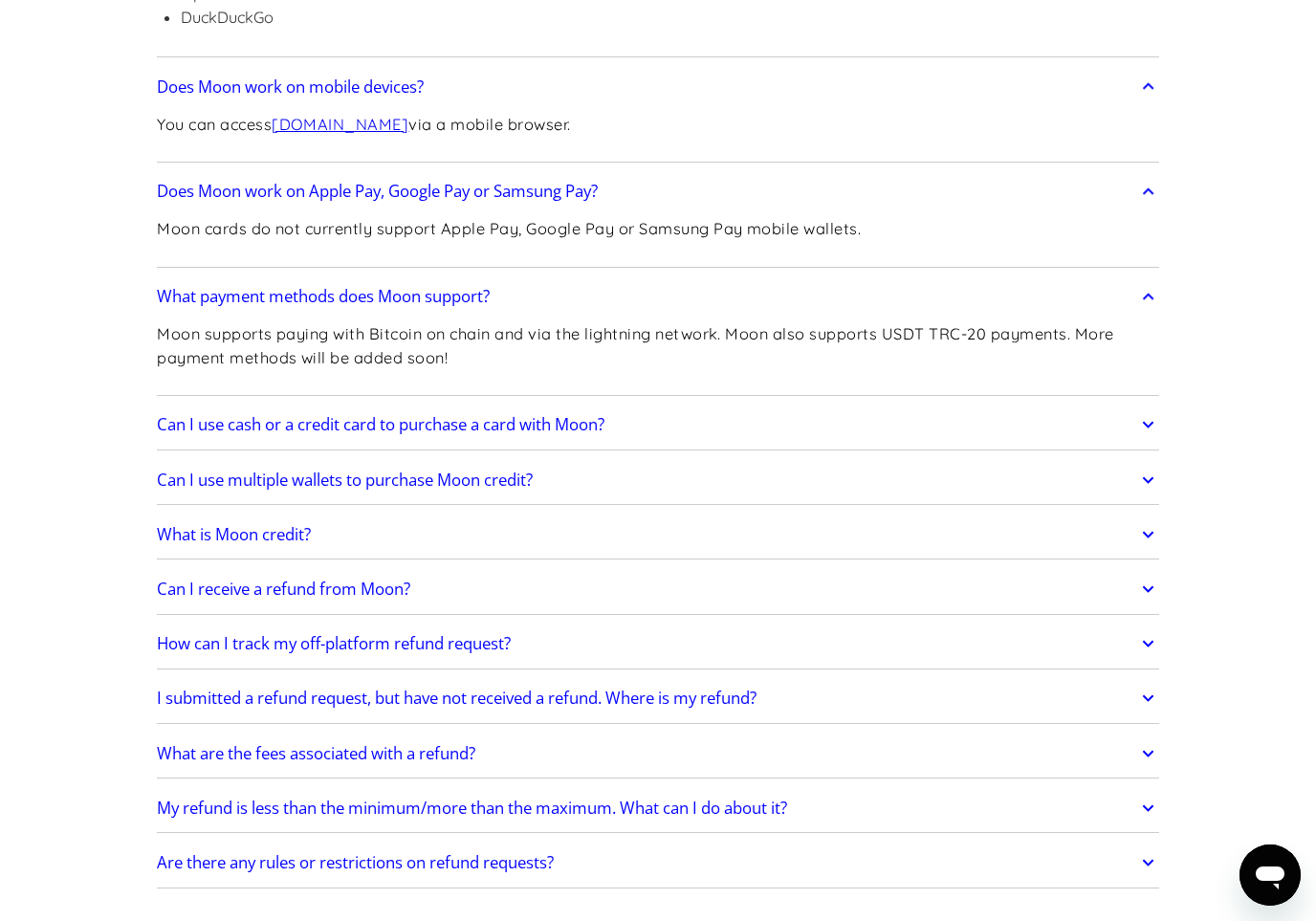 click on "Can I use cash or a credit card to purchase a card with Moon?" at bounding box center (658, 426) 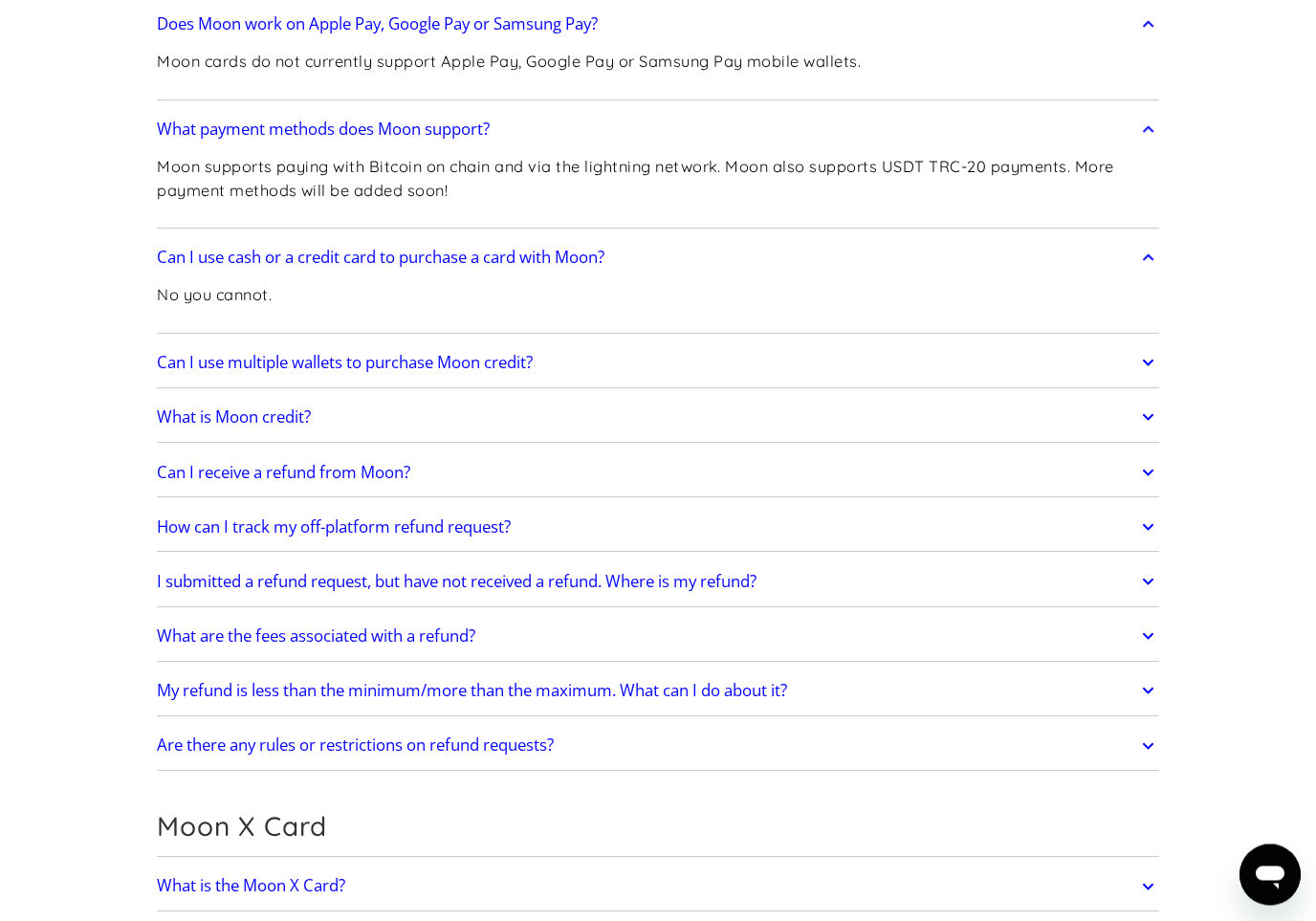 click on "Can I use multiple wallets to purchase Moon credit?" at bounding box center (658, 363) 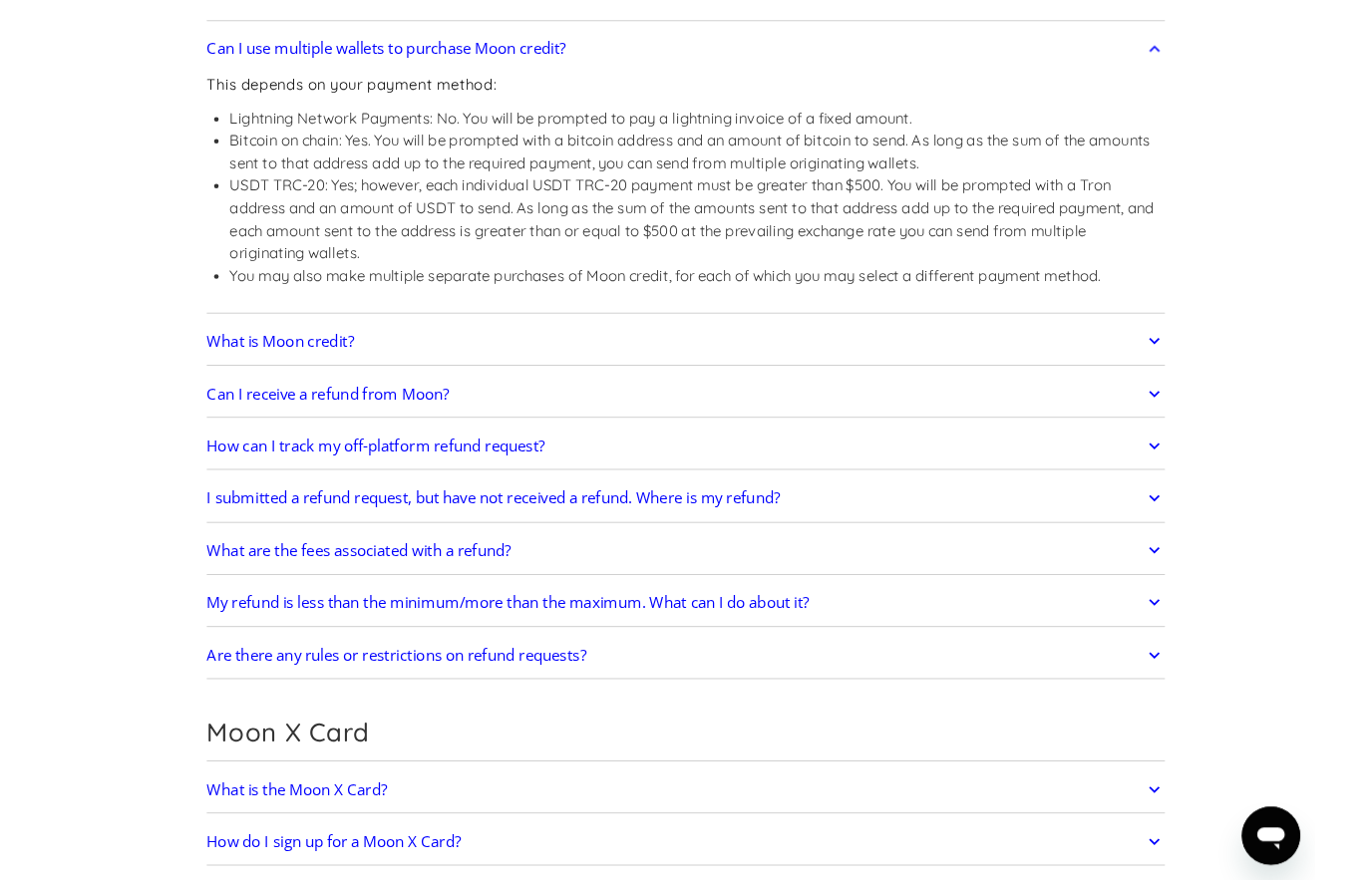 scroll, scrollTop: 1573, scrollLeft: 0, axis: vertical 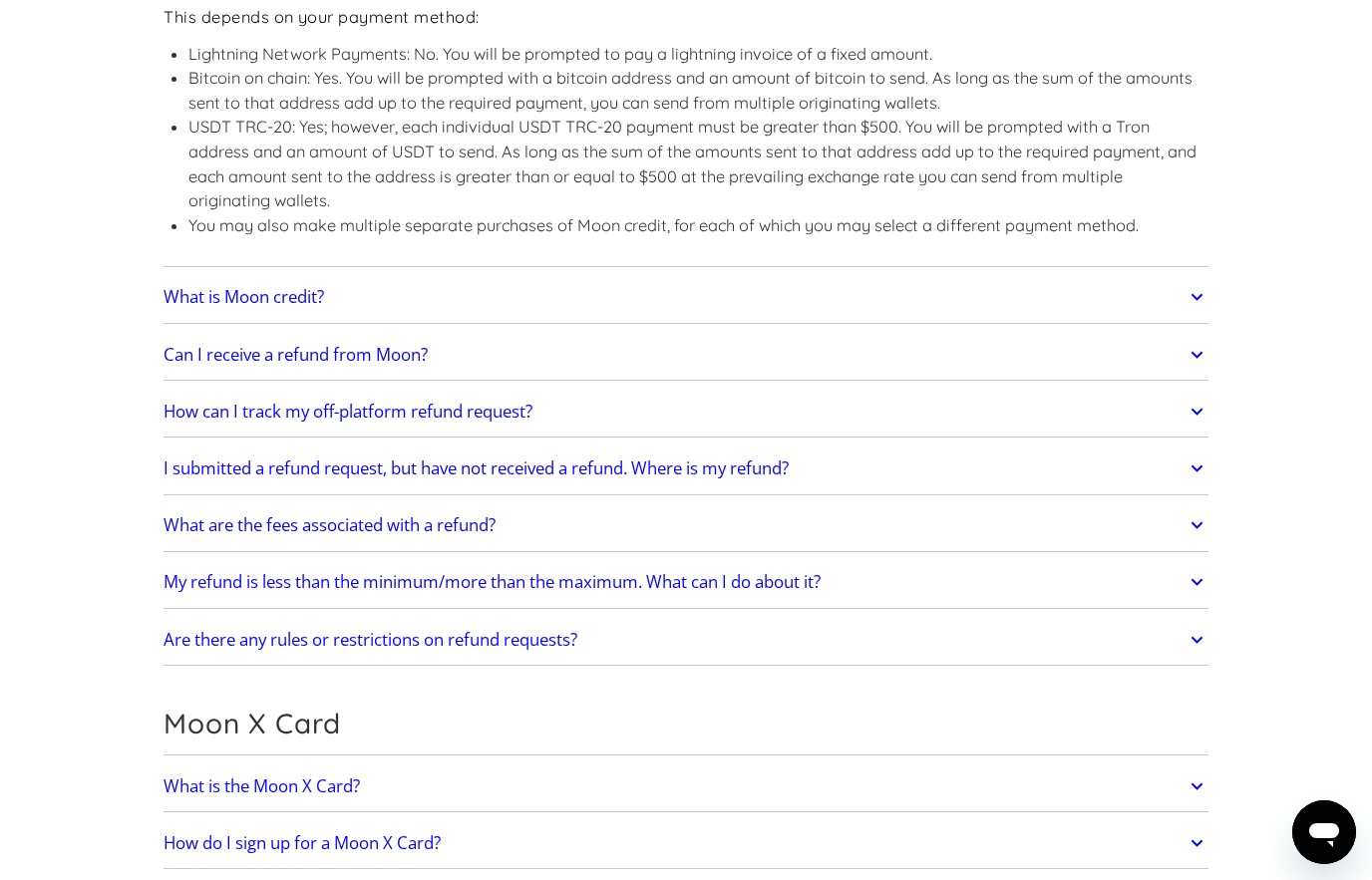 click on "What is Moon credit?" at bounding box center (686, 298) 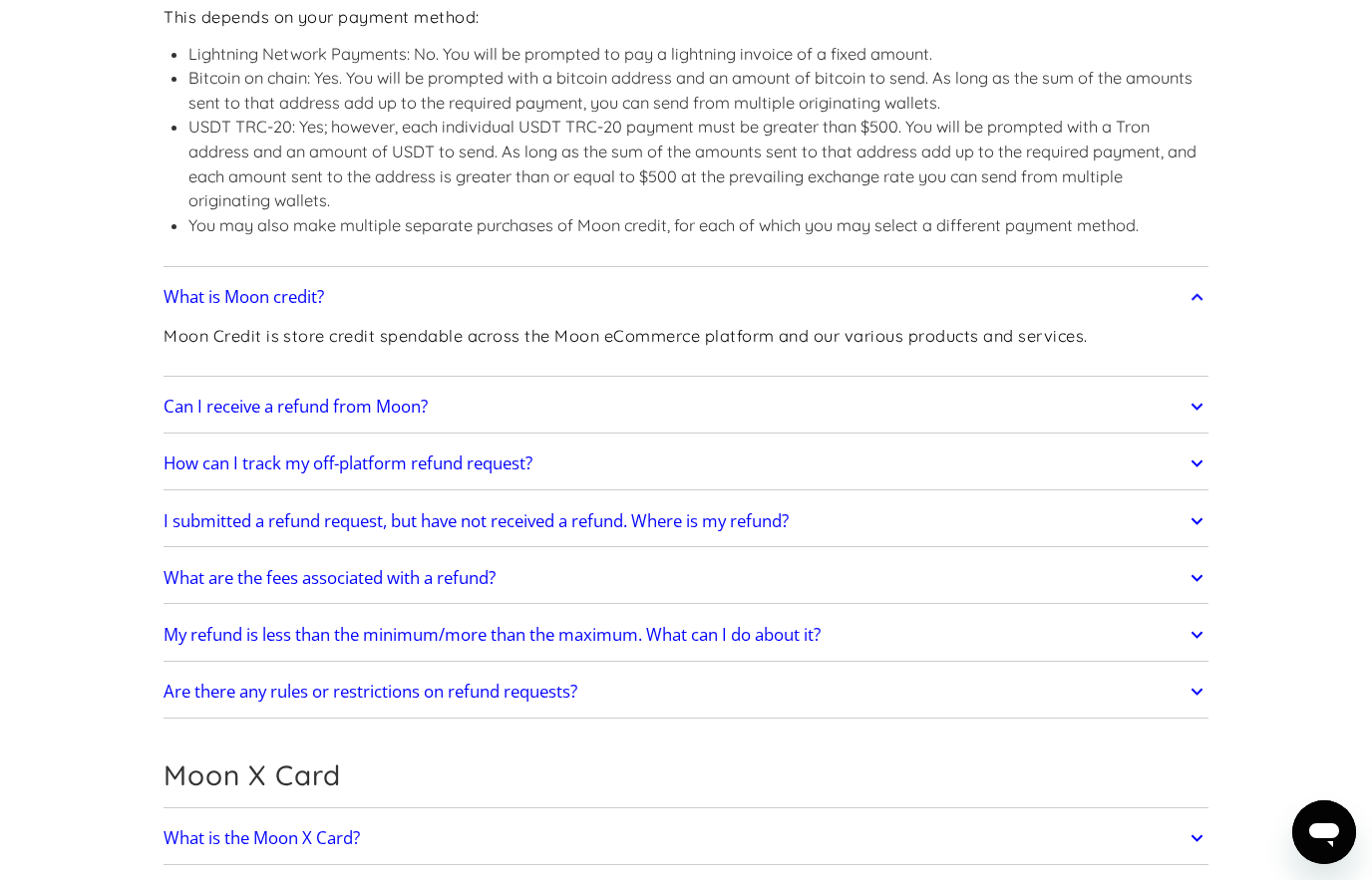 click on "Can I receive a refund from Moon?" at bounding box center (686, 407) 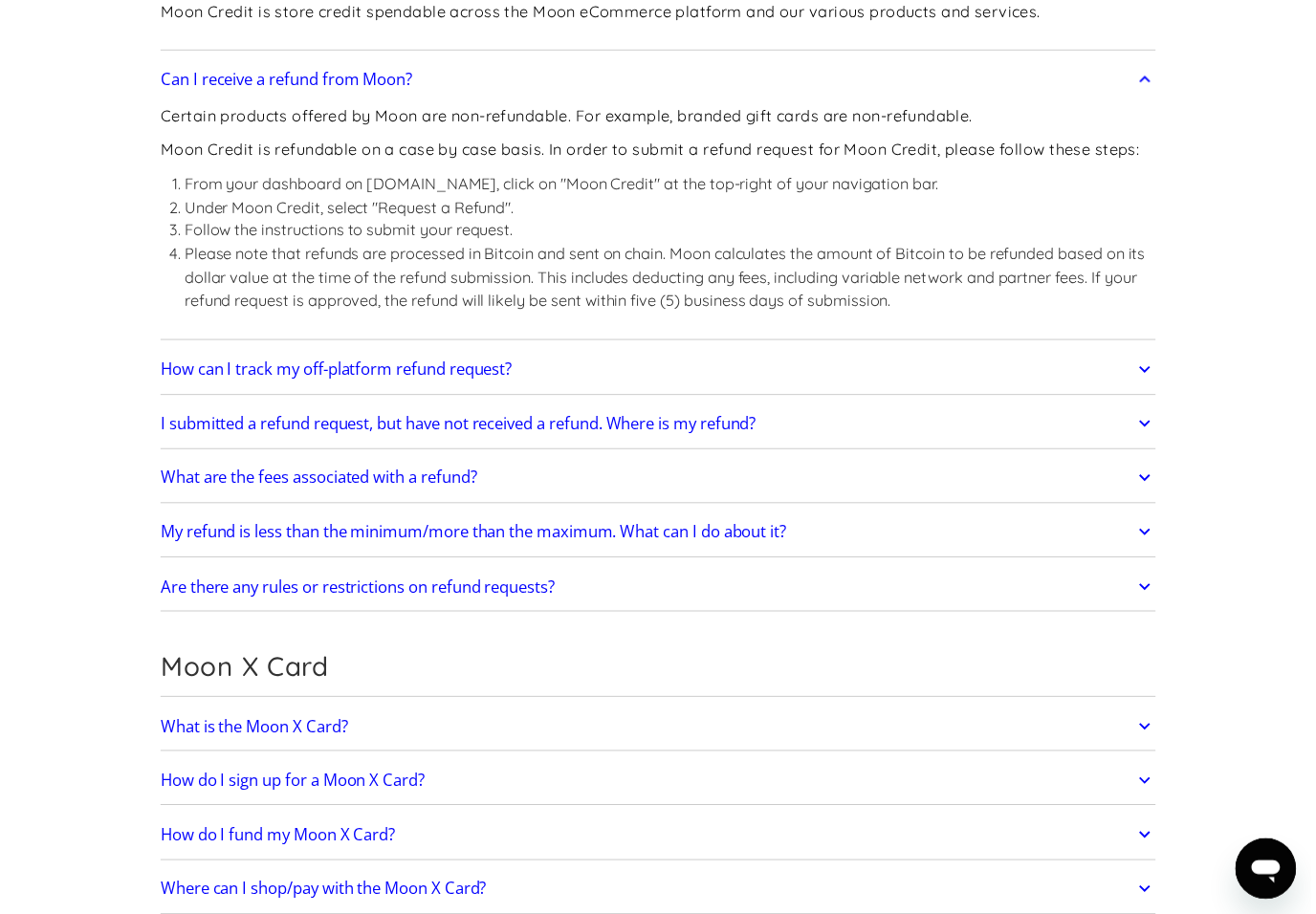 scroll, scrollTop: 1896, scrollLeft: 0, axis: vertical 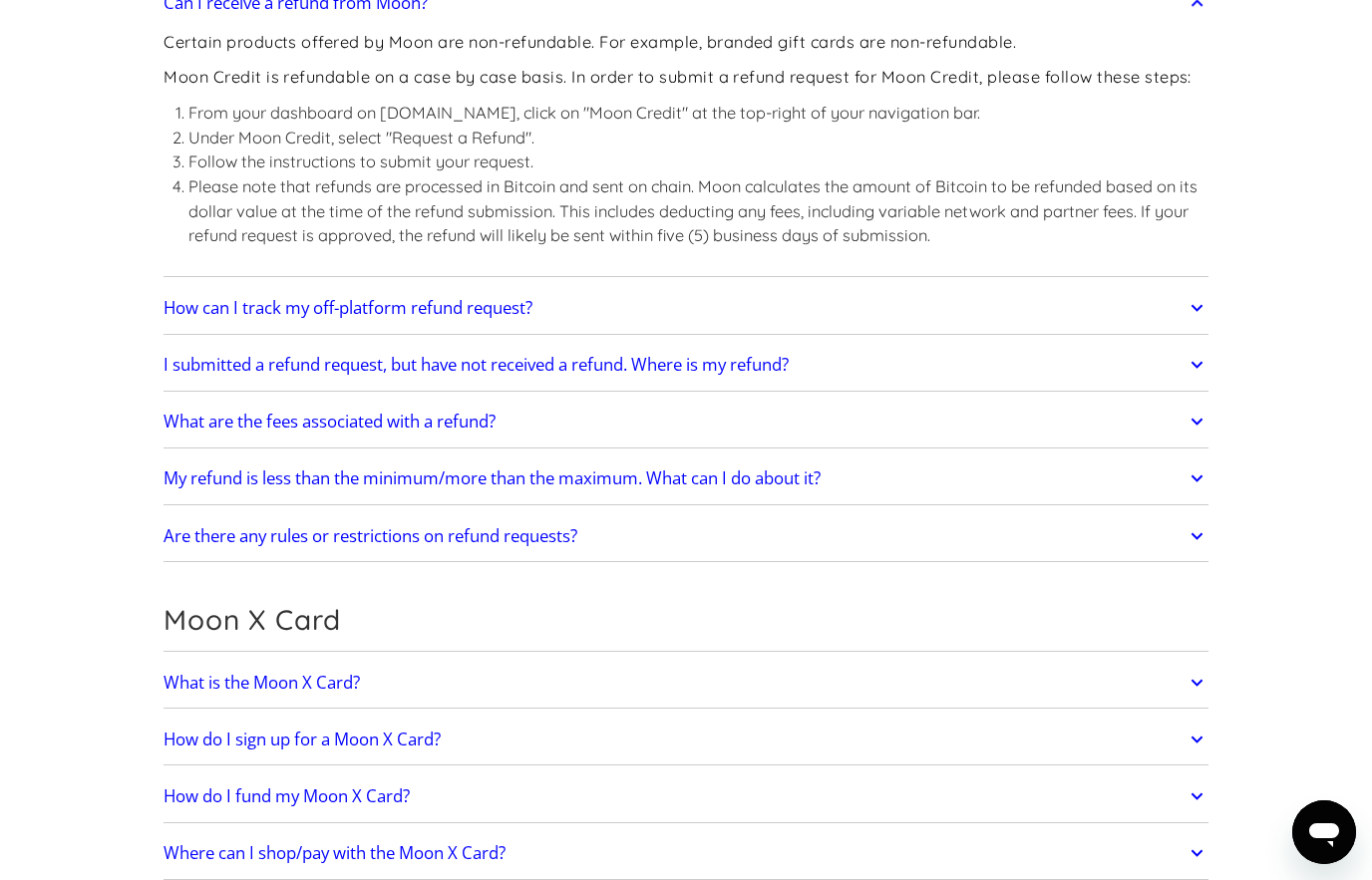 click on "How can I track my off-platform refund request?" at bounding box center [686, 308] 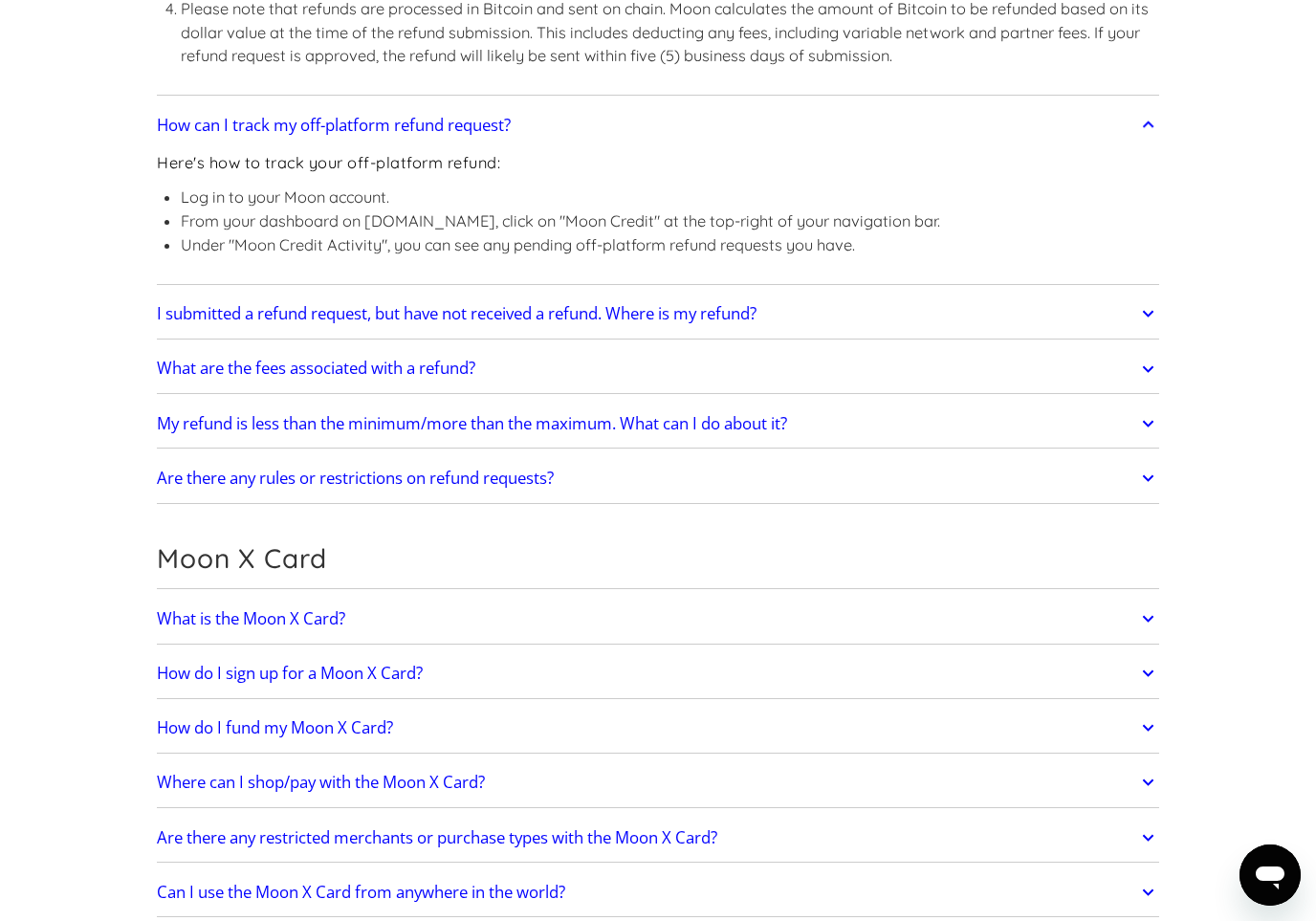 scroll, scrollTop: 2079, scrollLeft: 0, axis: vertical 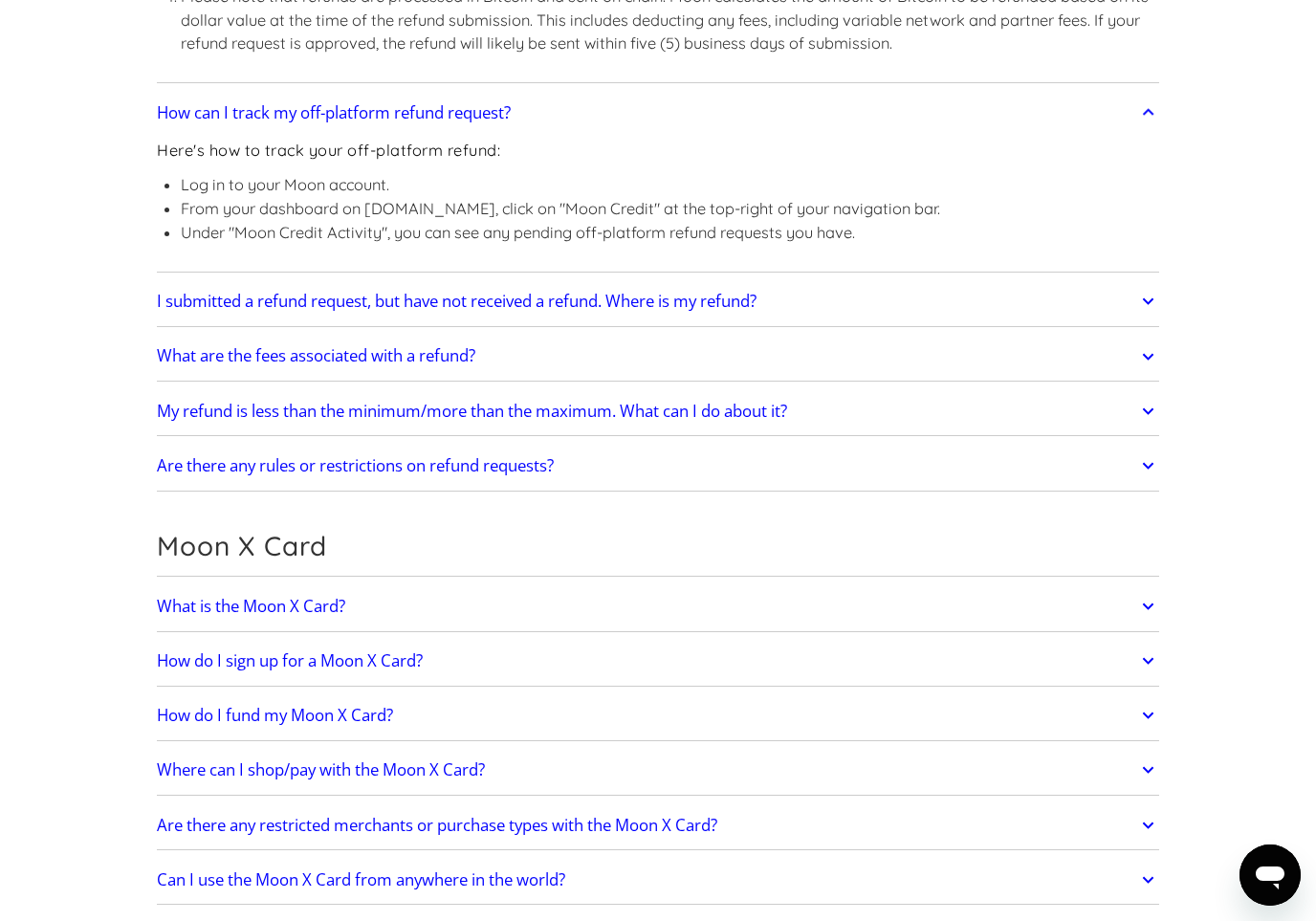 click on "What are the fees associated with a refund?" at bounding box center [658, 357] 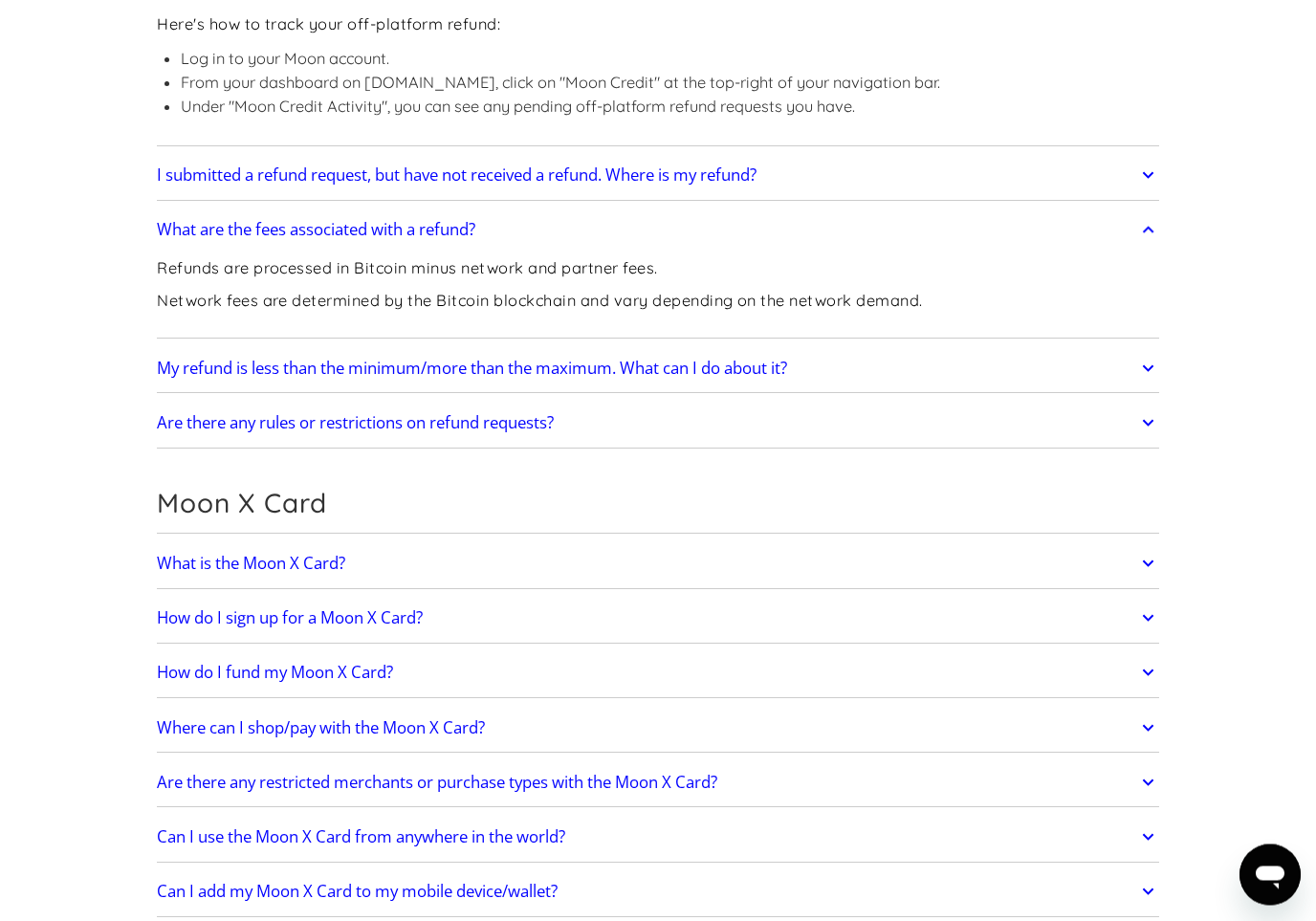 scroll, scrollTop: 2217, scrollLeft: 0, axis: vertical 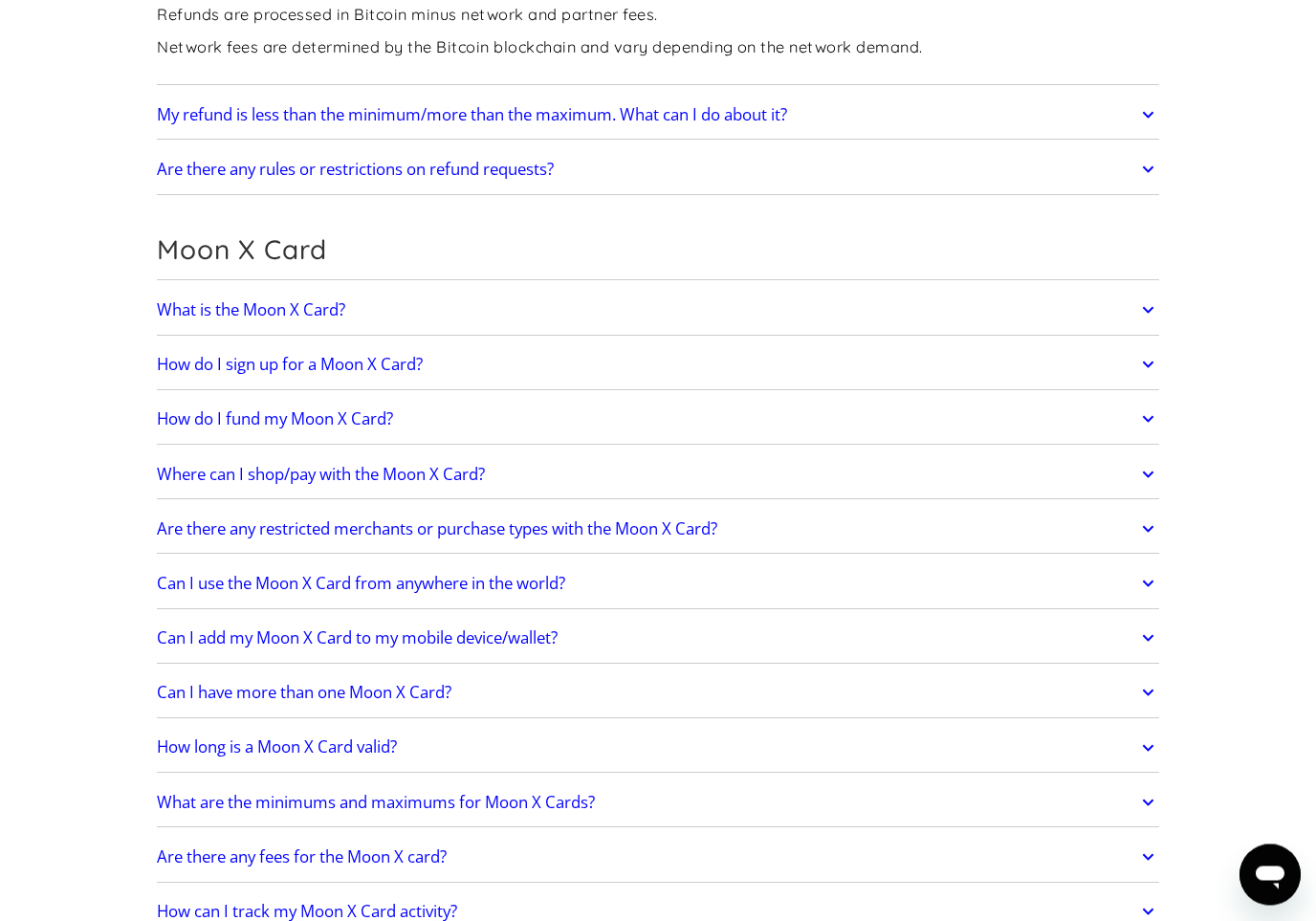 click on "What is the Moon X Card?" at bounding box center [658, 311] 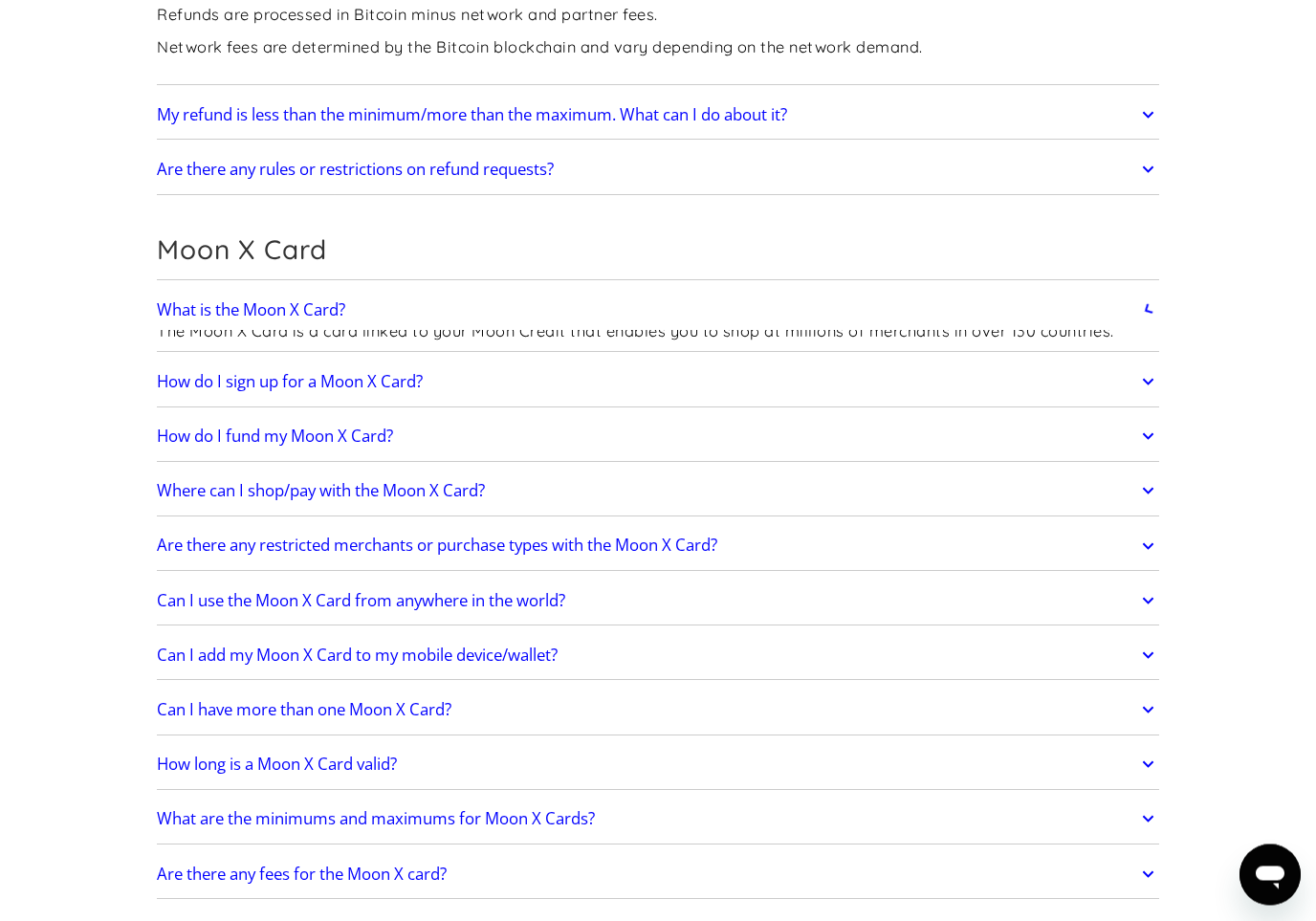 scroll, scrollTop: 2459, scrollLeft: 0, axis: vertical 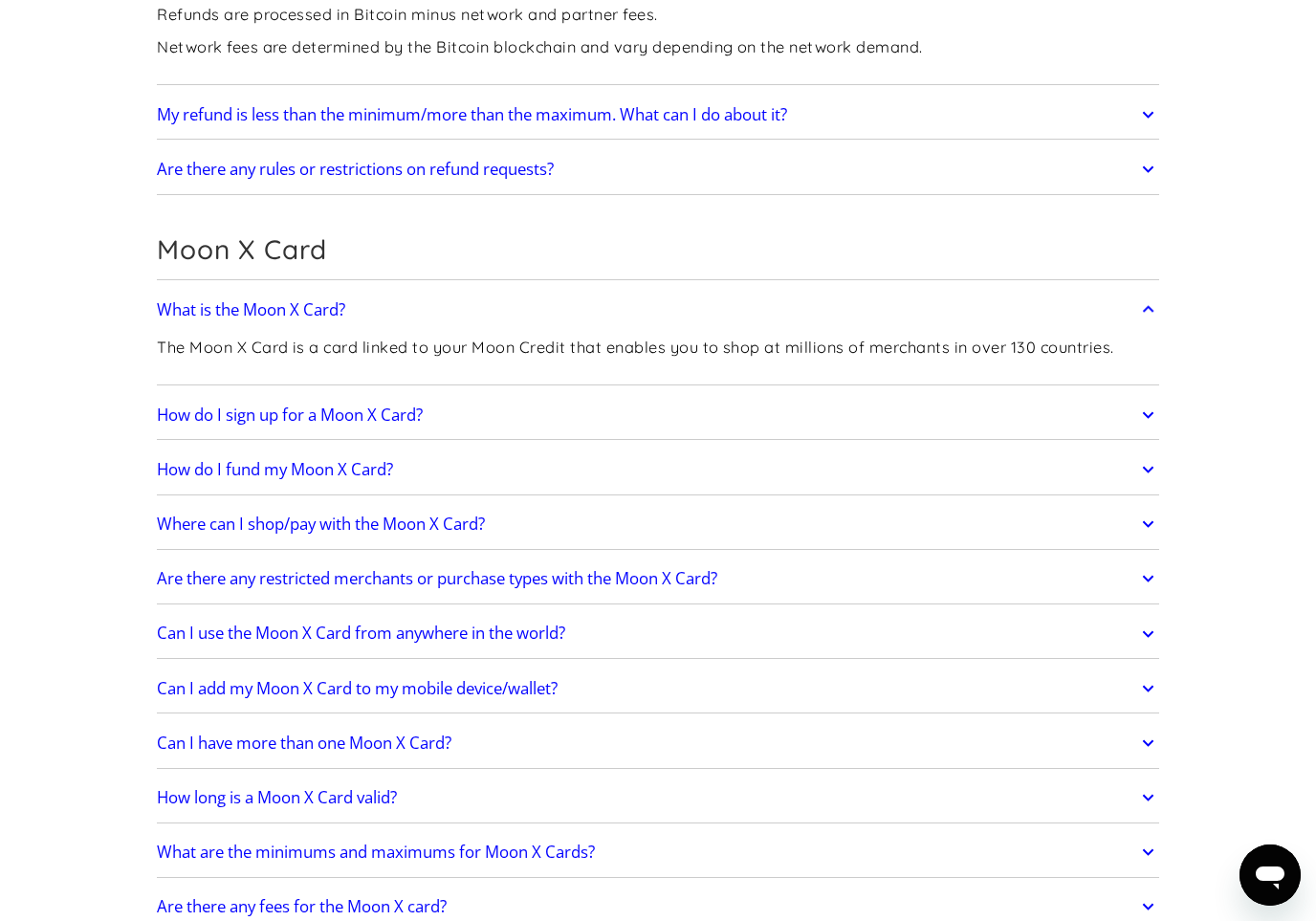 click on "How do I sign up for a Moon X Card?" at bounding box center [658, 415] 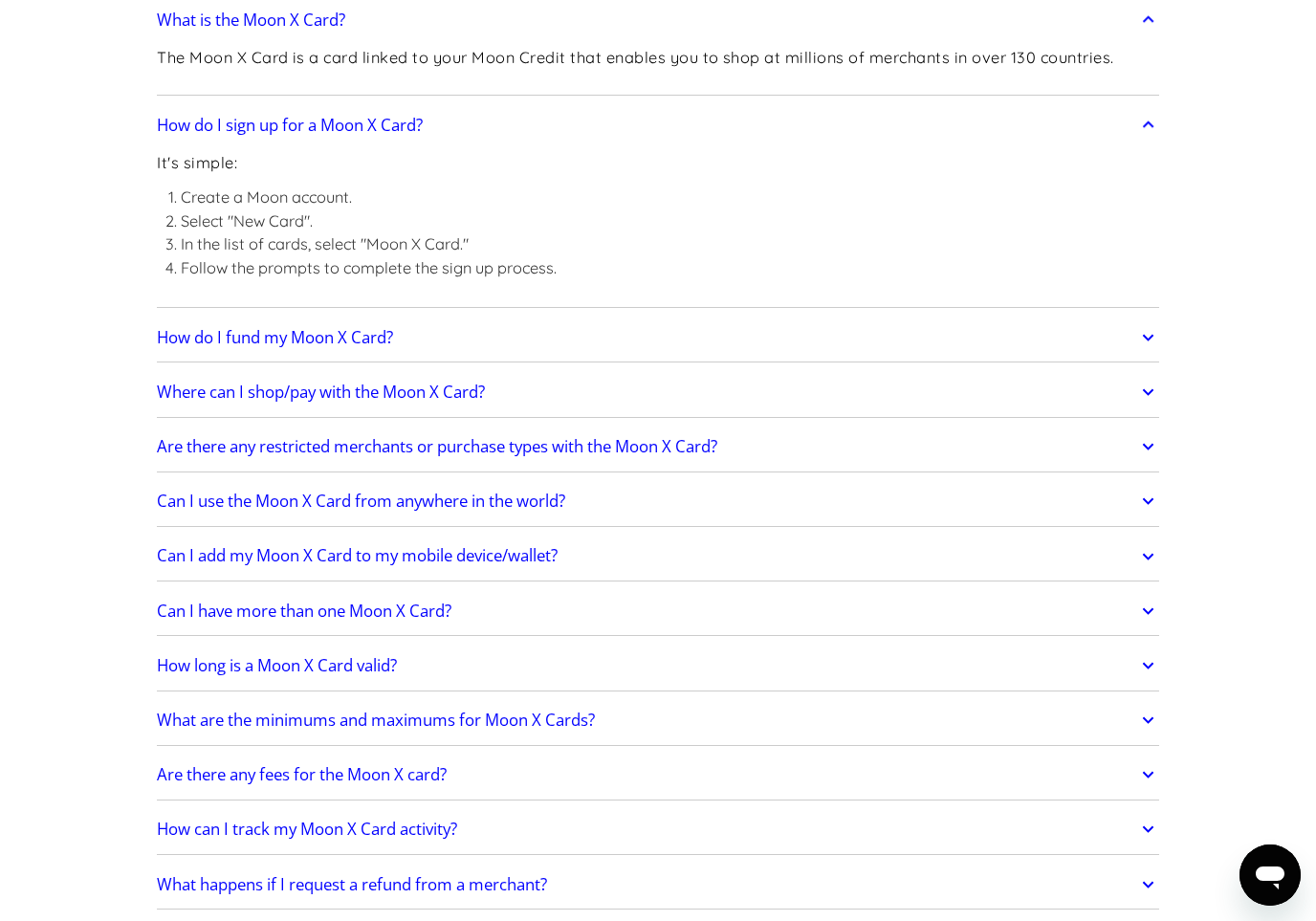 scroll, scrollTop: 2750, scrollLeft: 0, axis: vertical 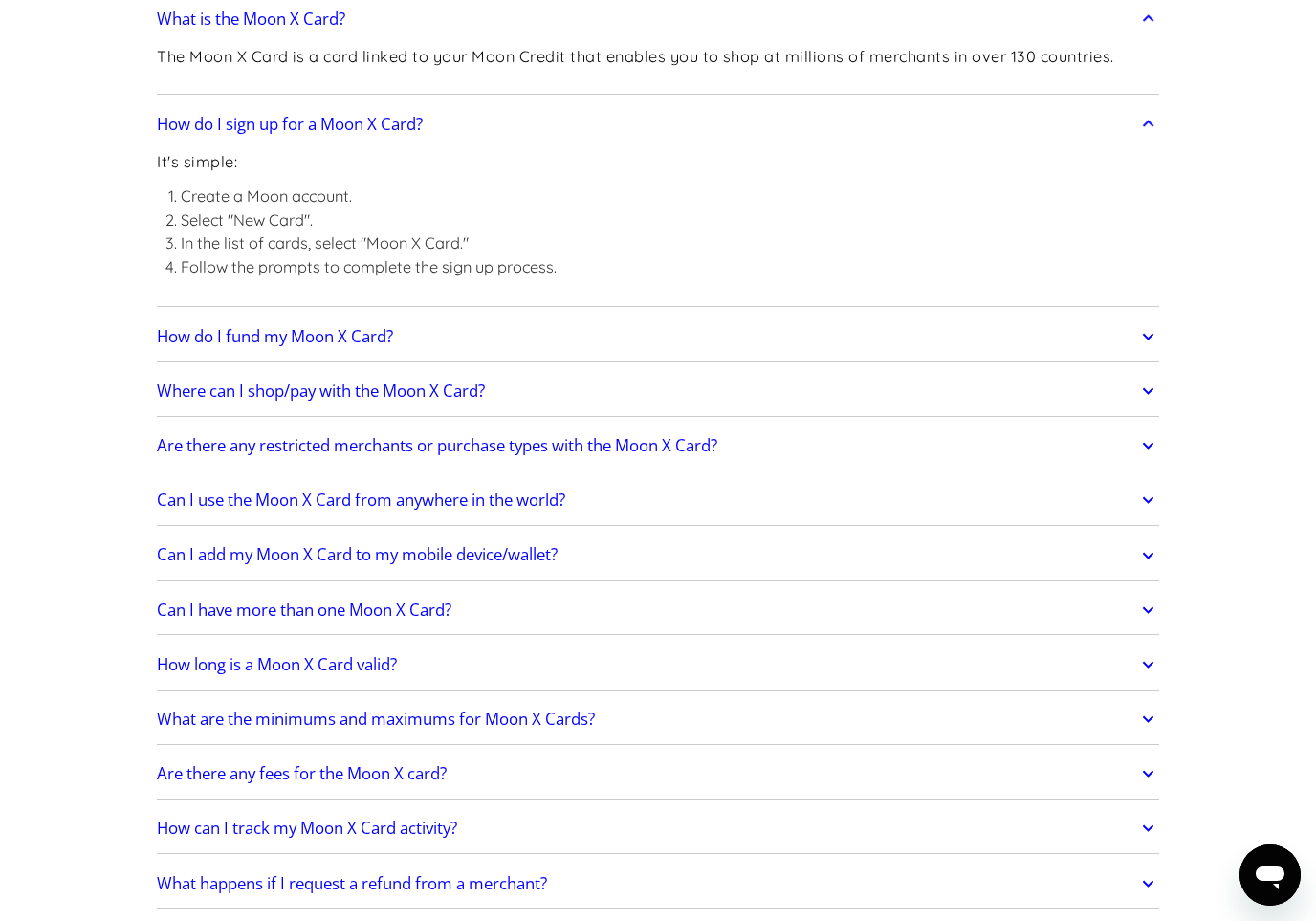 click on "How do I fund my Moon X Card?" at bounding box center (658, 337) 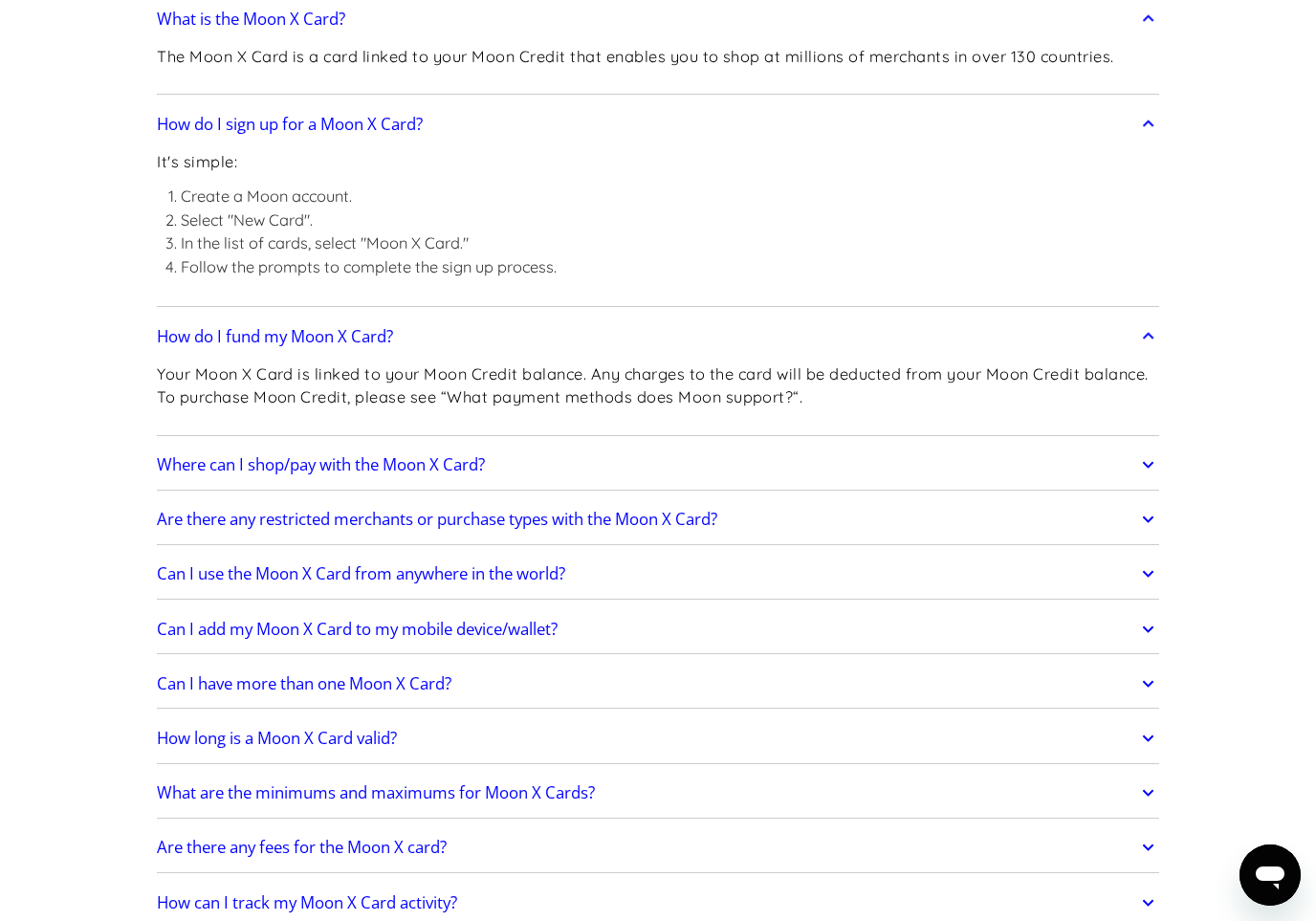 click on "Where can I shop/pay with the Moon X Card?" at bounding box center (658, 465) 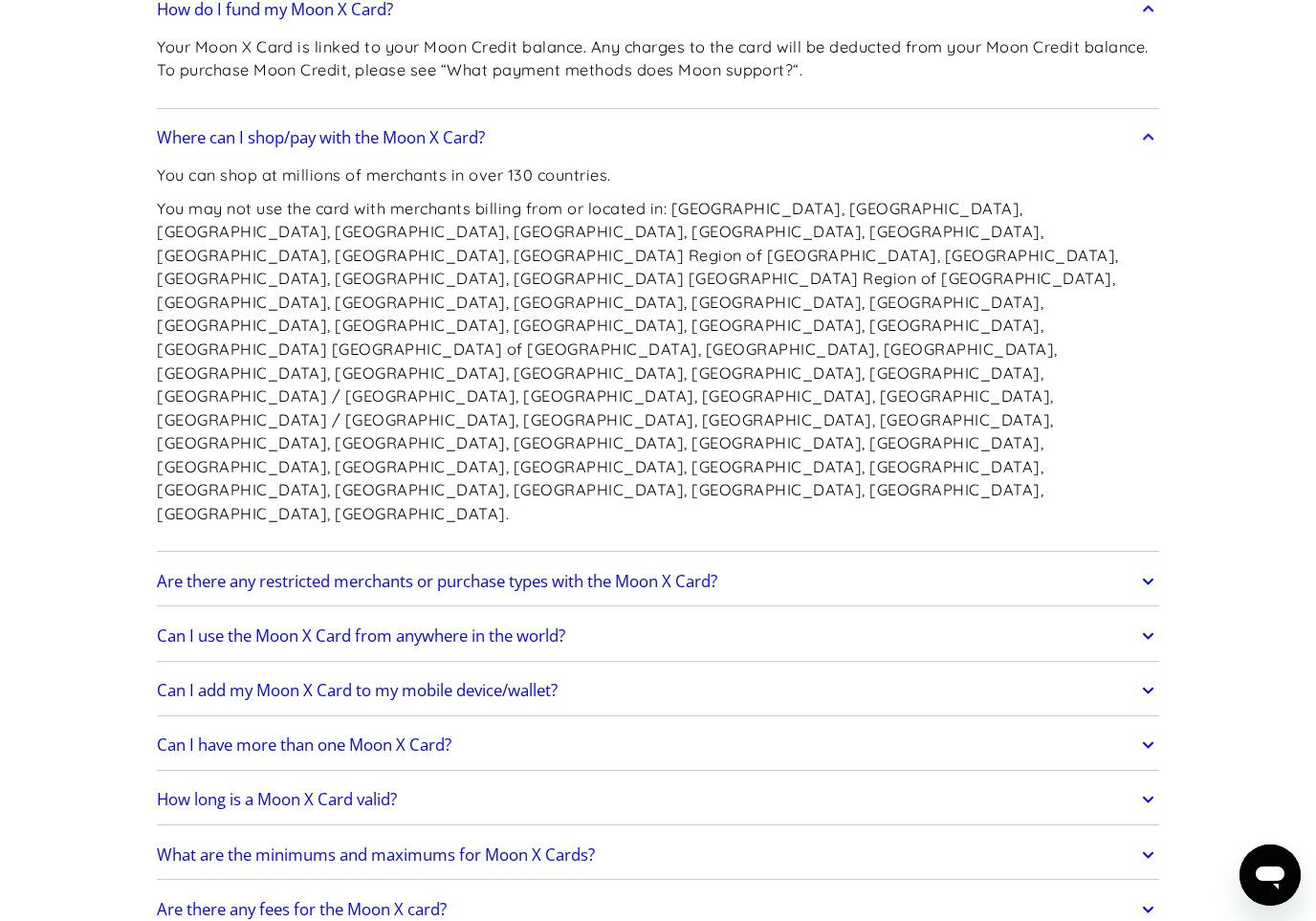scroll, scrollTop: 3079, scrollLeft: 0, axis: vertical 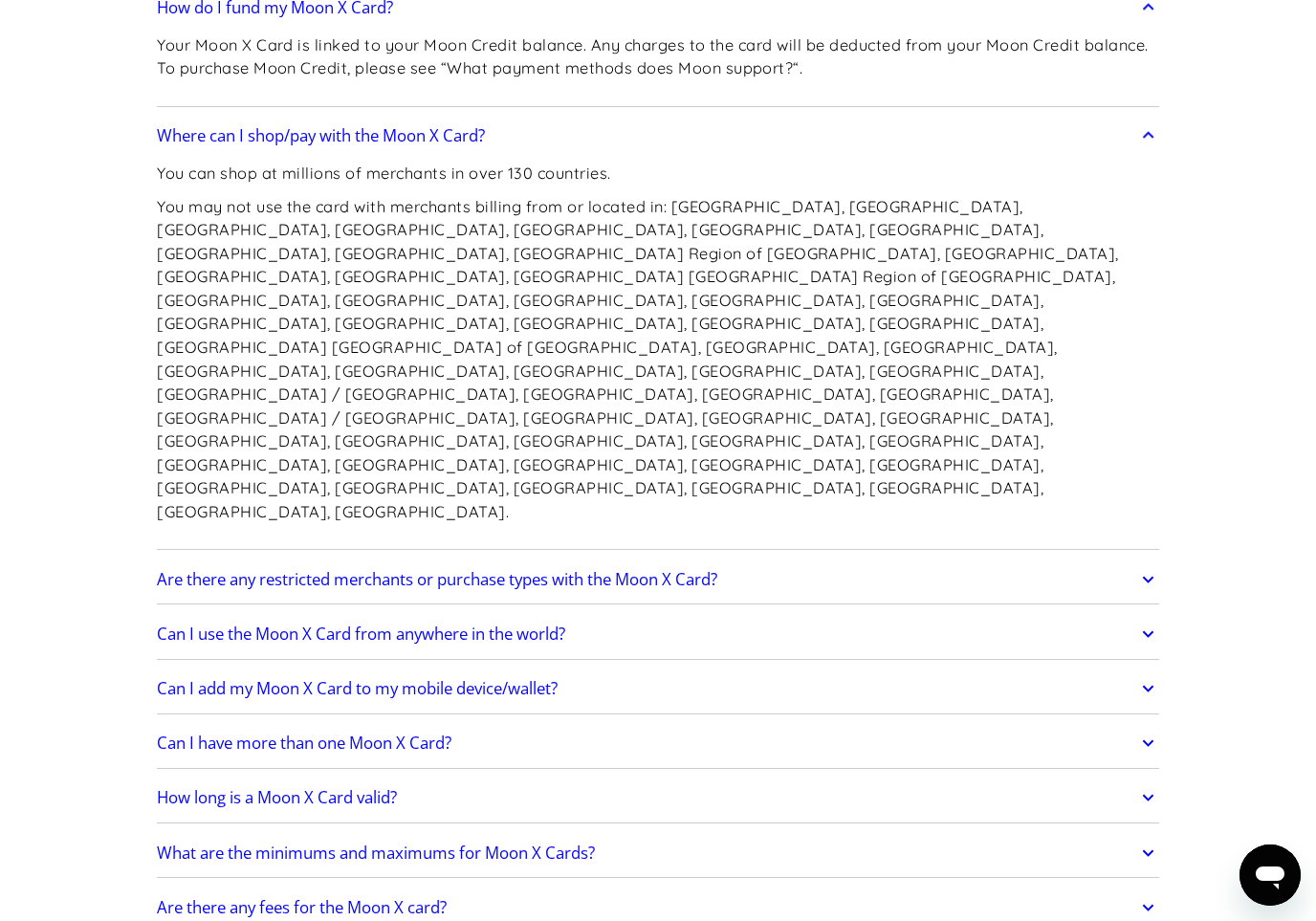 click on "Are there any restricted merchants or purchase types with the Moon X Card?" at bounding box center (437, 580) 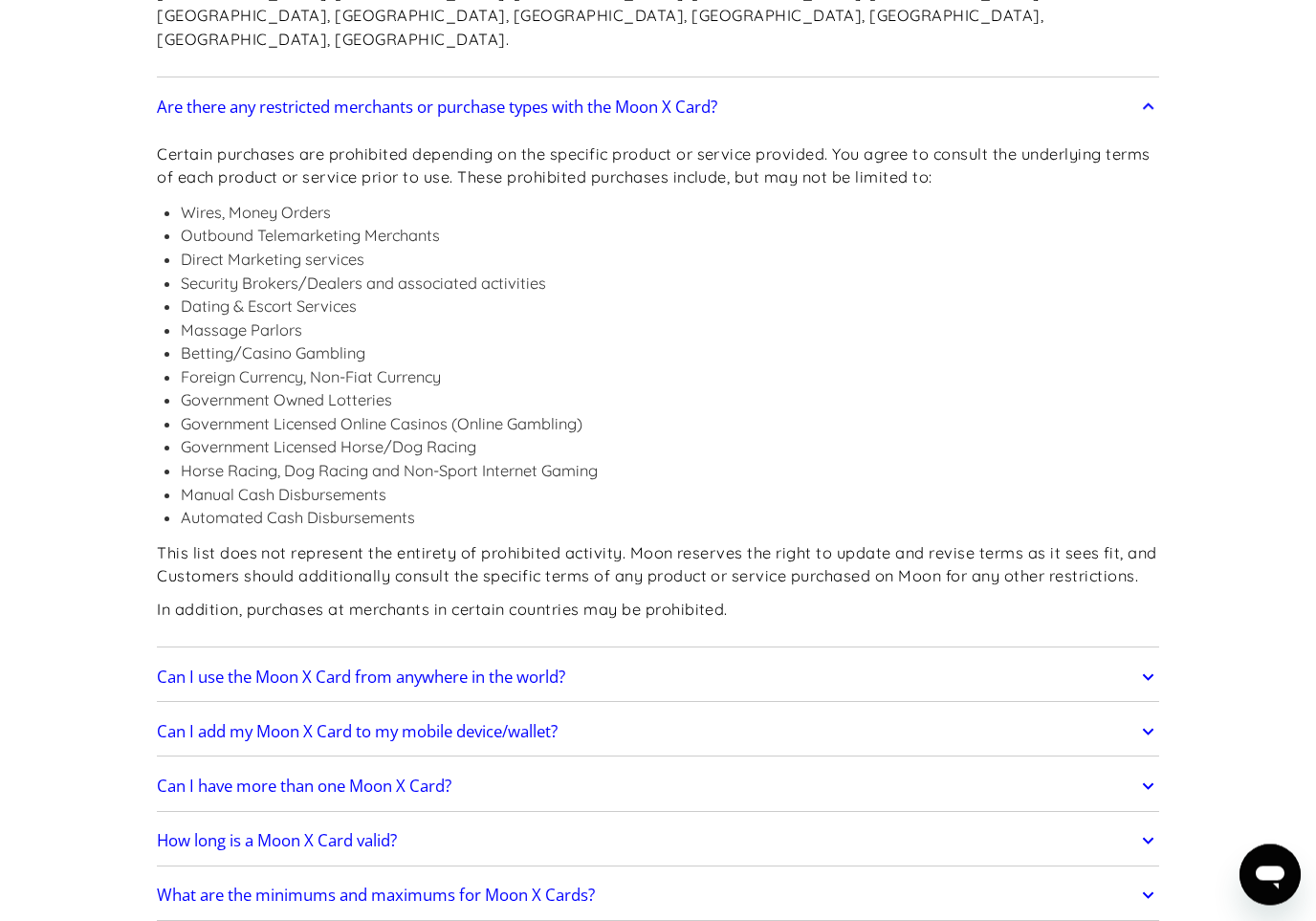 scroll, scrollTop: 3559, scrollLeft: 0, axis: vertical 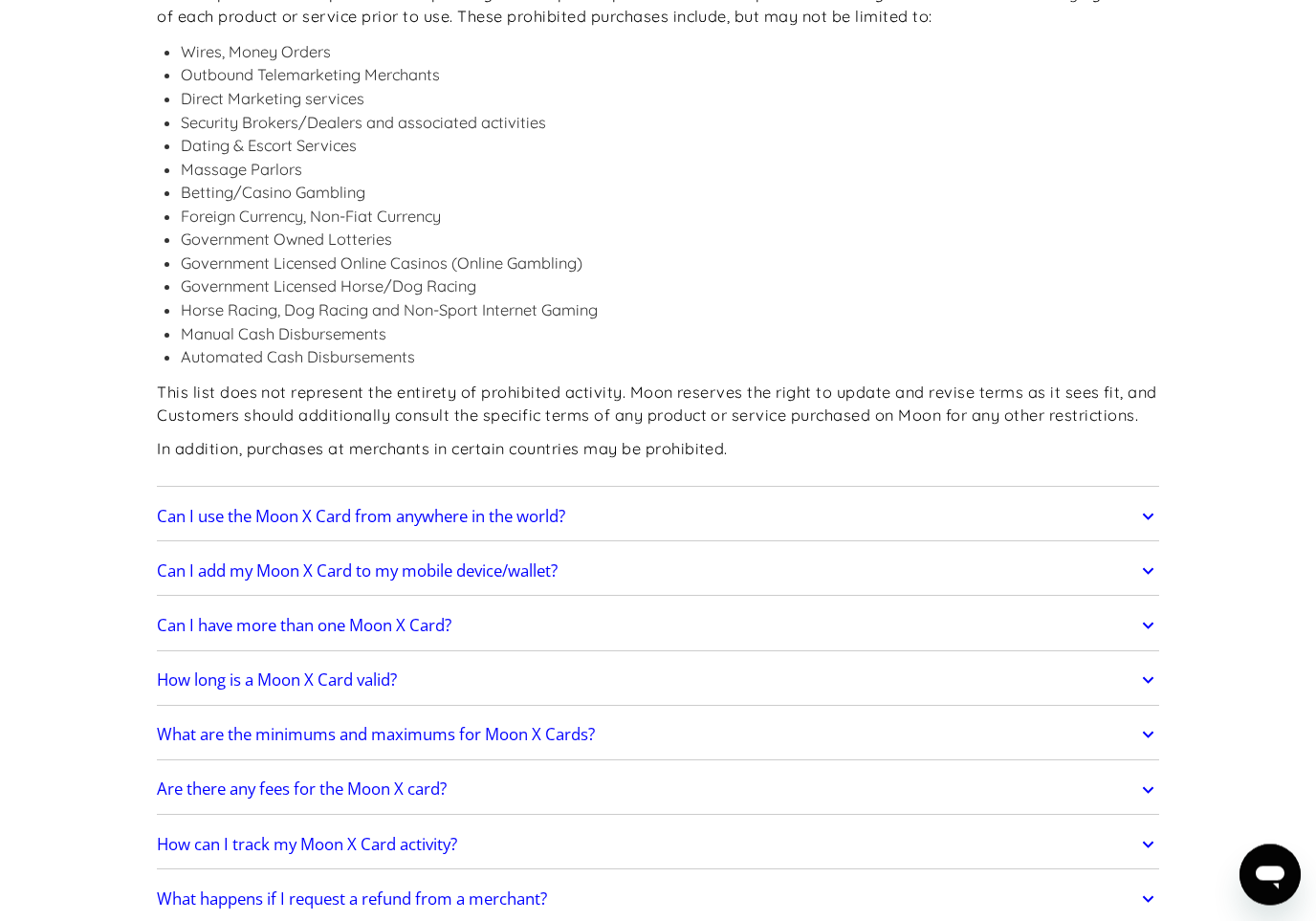 click on "Can I use the Moon X Card from anywhere in the world?" at bounding box center (658, 517) 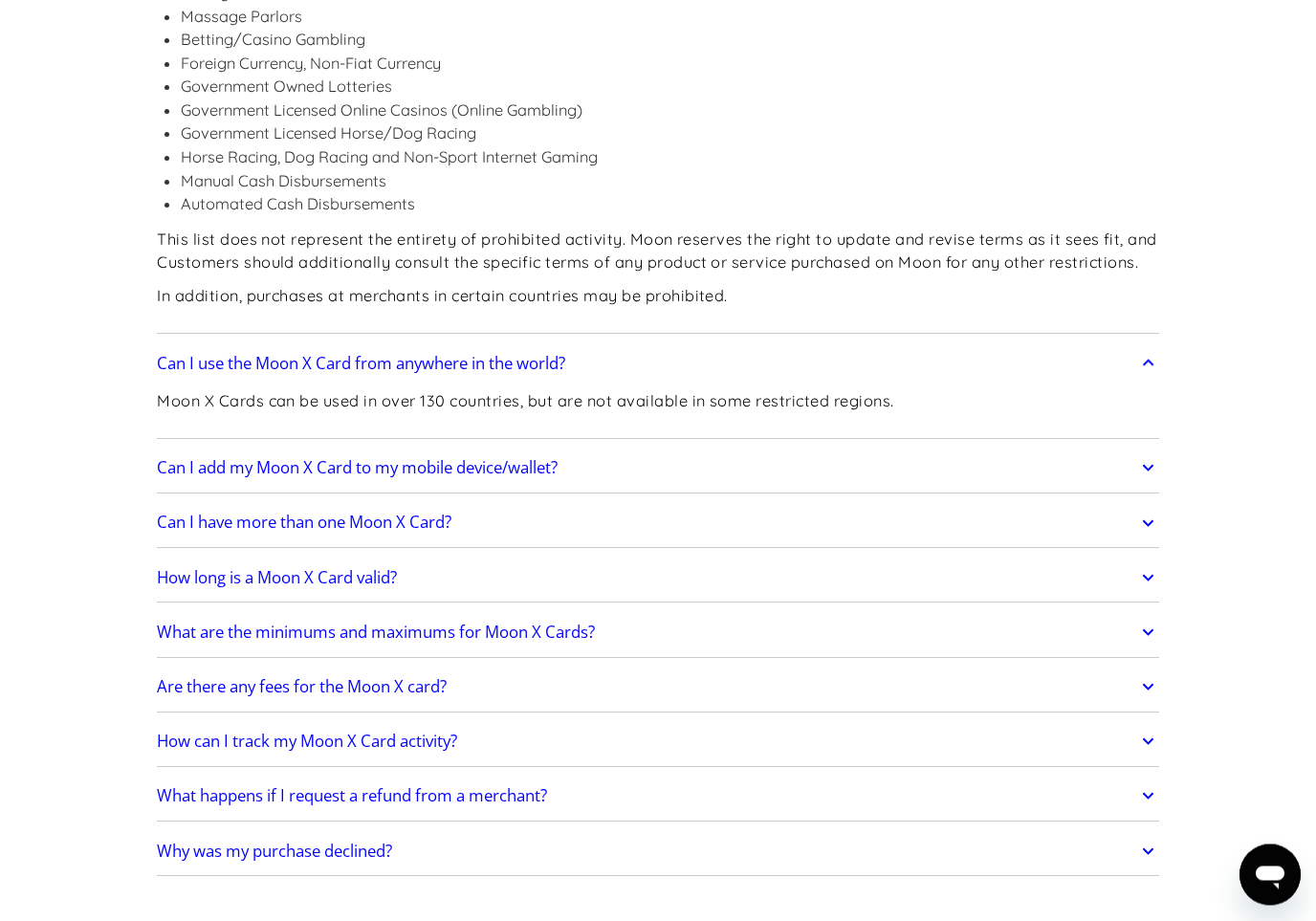 click on "Can I add my Moon X Card to my mobile device/wallet?" at bounding box center [658, 469] 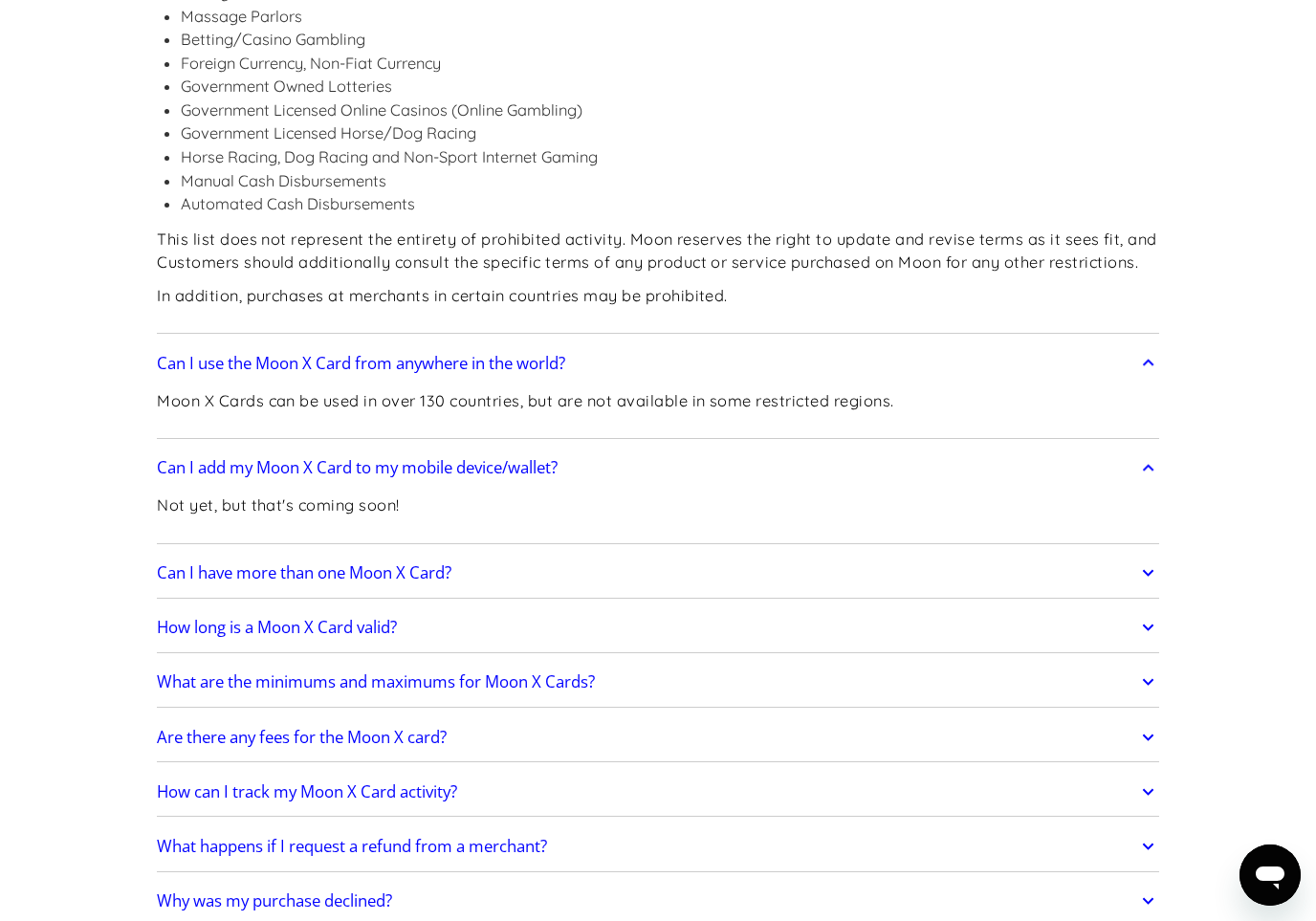 click on "Can I have more than one Moon X Card?" at bounding box center [658, 573] 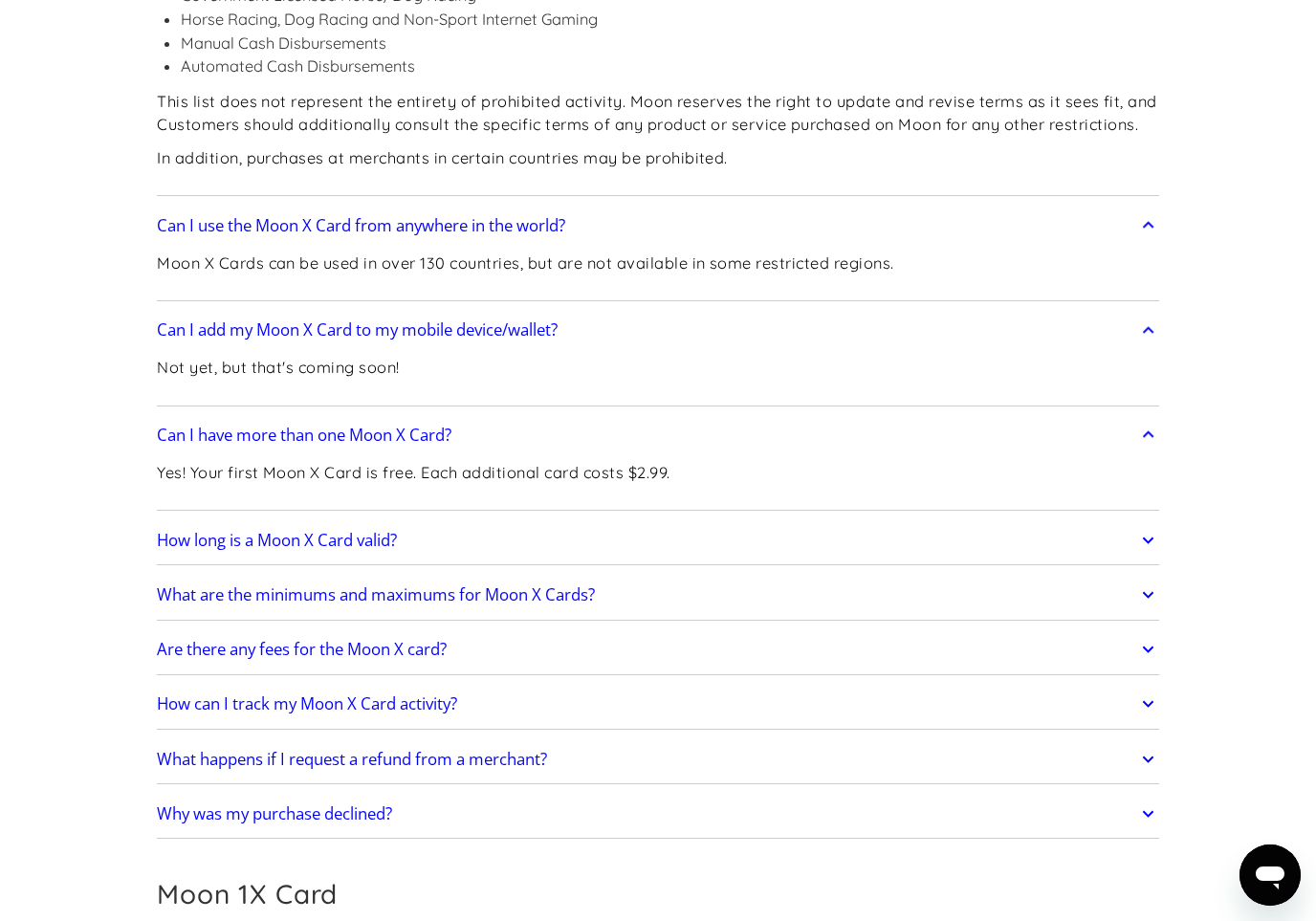 scroll, scrollTop: 4005, scrollLeft: 0, axis: vertical 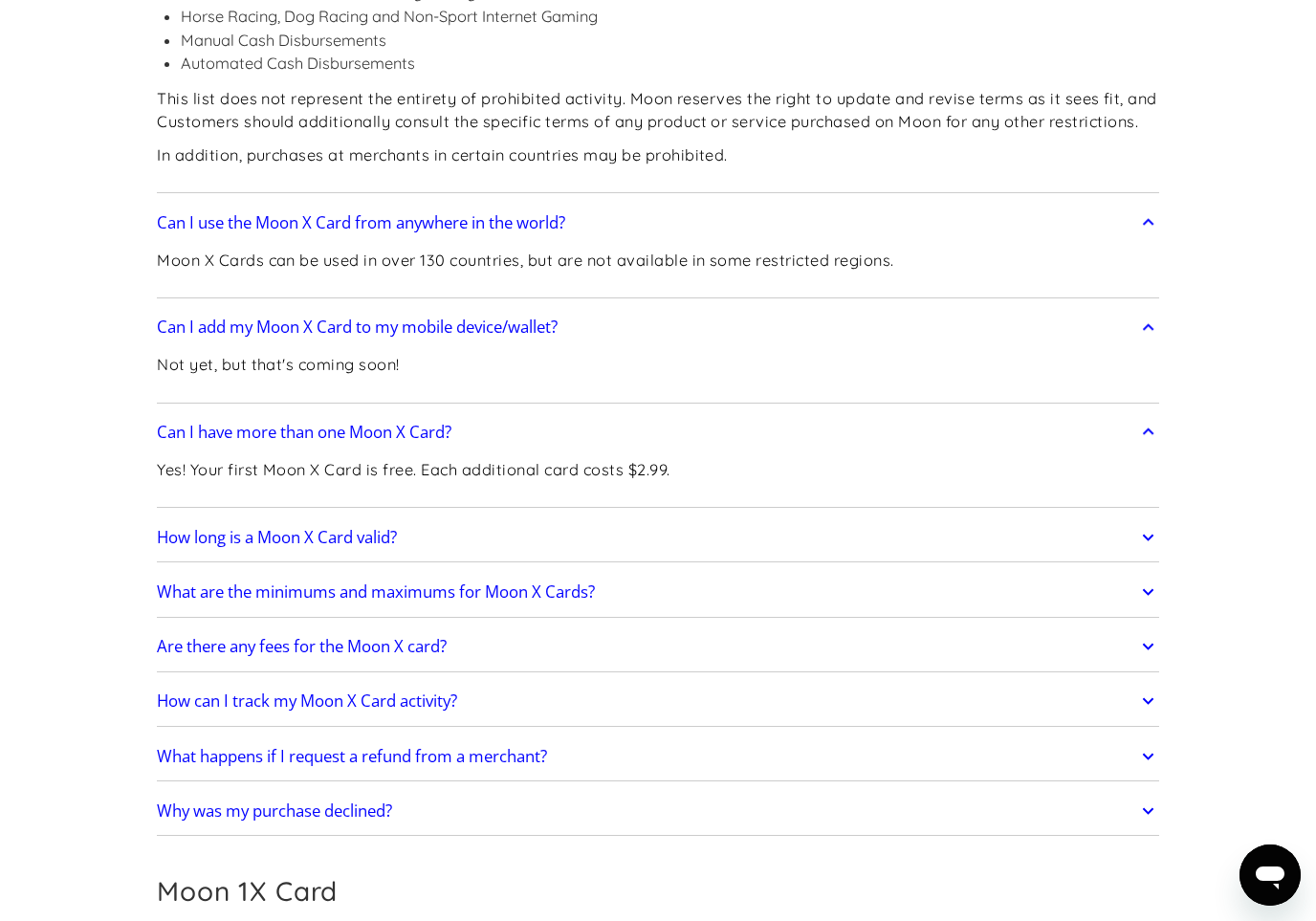 click on "How long is a Moon X Card valid?" at bounding box center (658, 537) 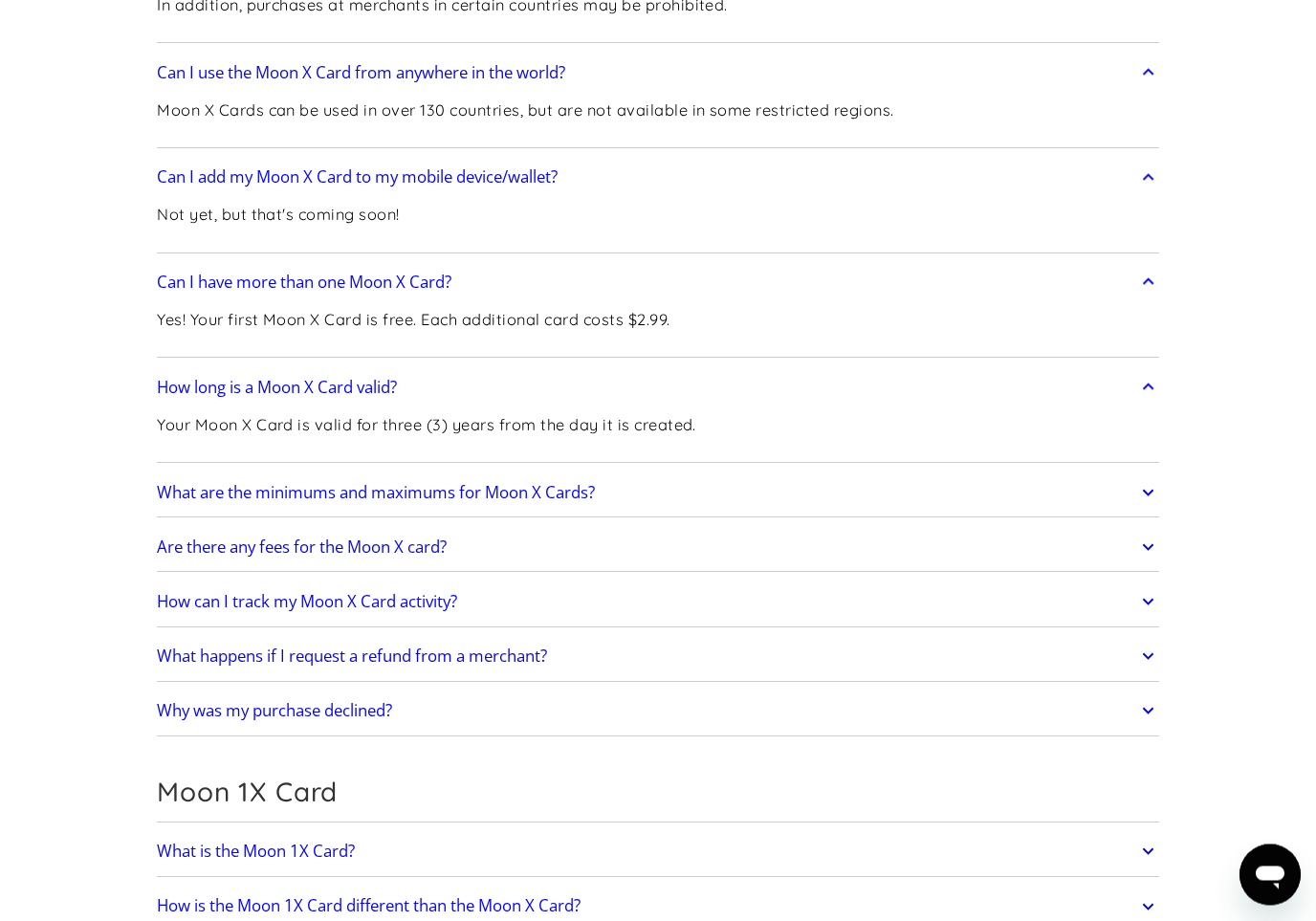 scroll, scrollTop: 4156, scrollLeft: 0, axis: vertical 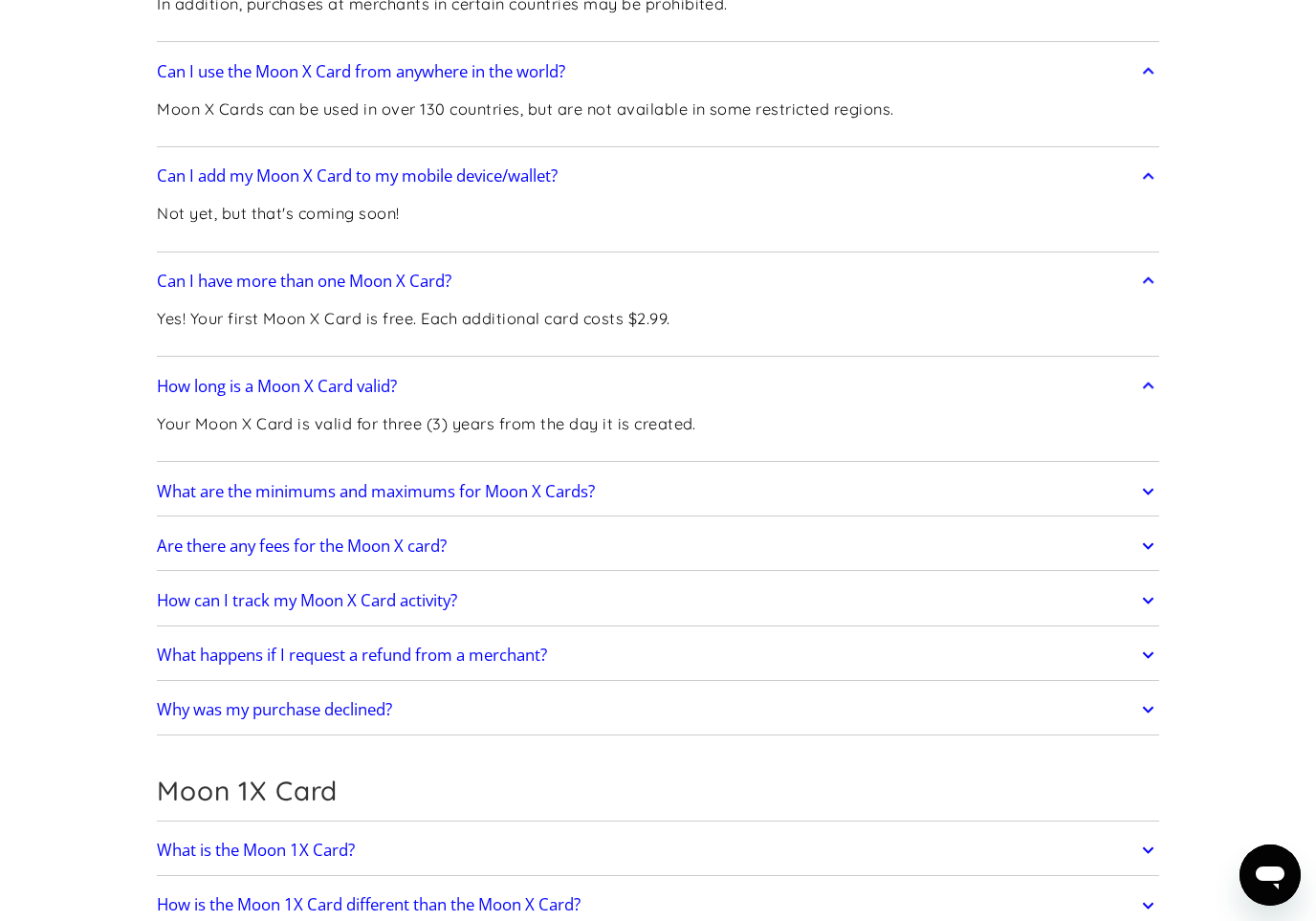 click on "What are the minimums and maximums for Moon X Cards?" at bounding box center (658, 492) 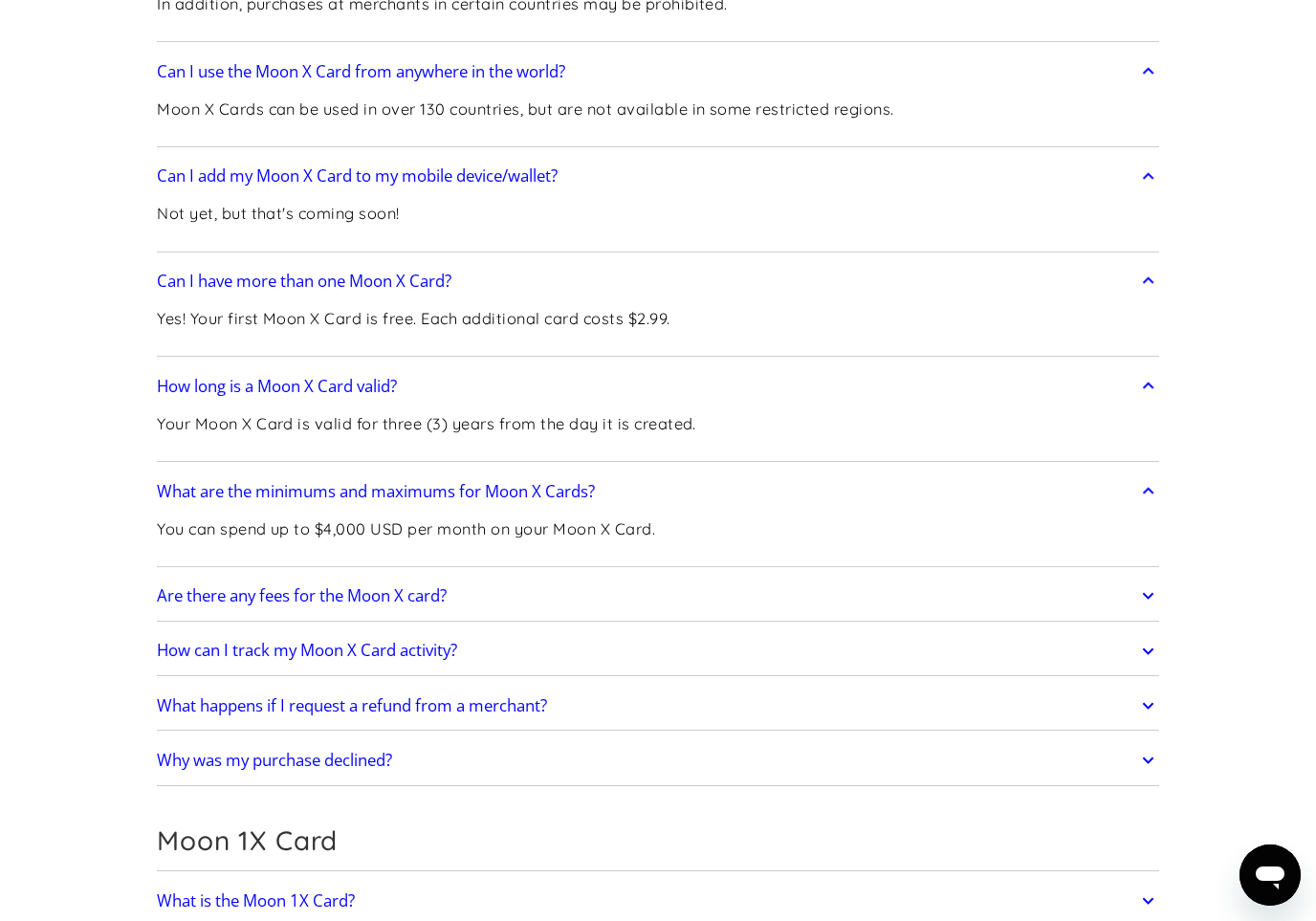 click on "Are there any fees for the Moon X card?" at bounding box center [658, 596] 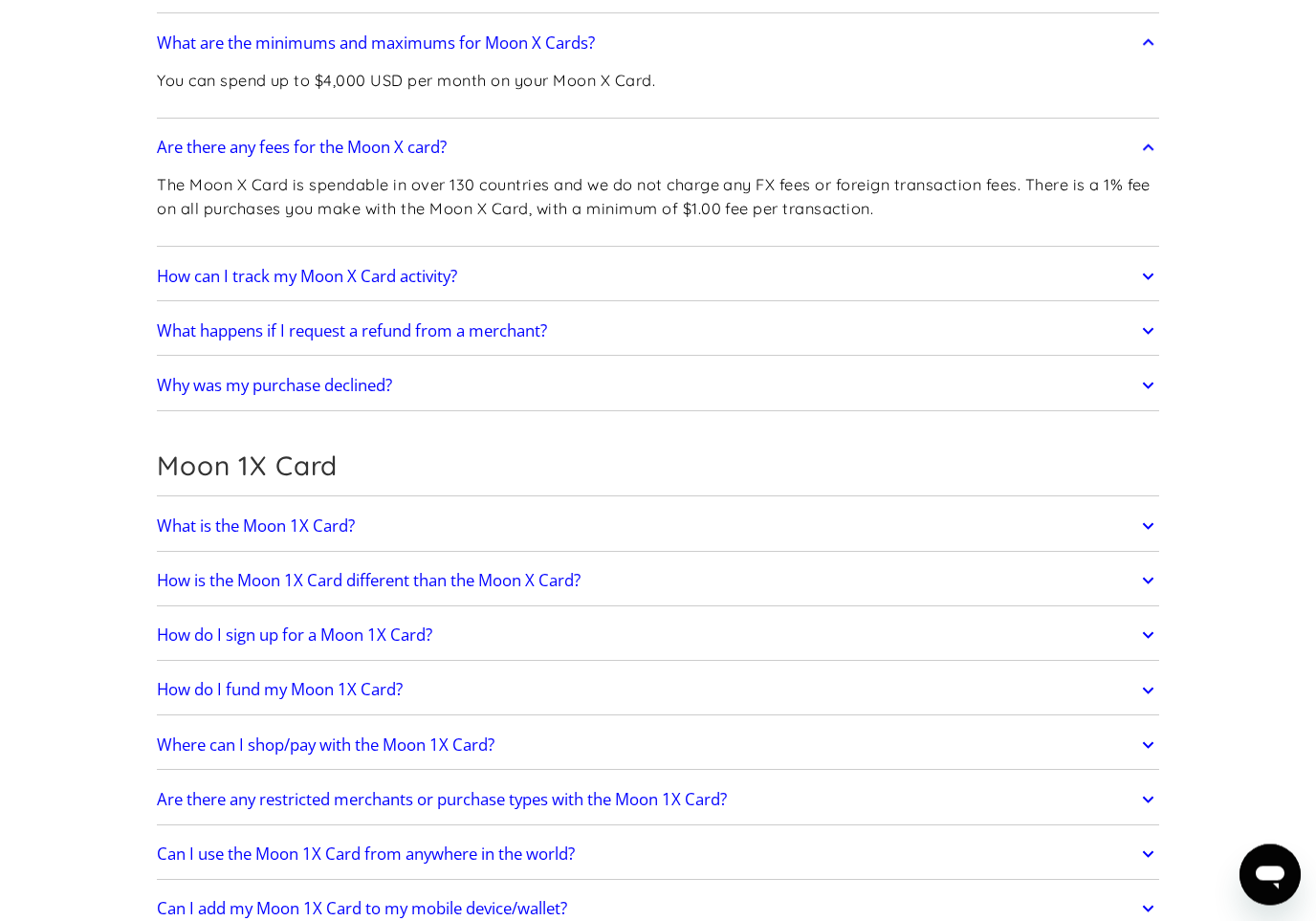 click on "What is the Moon 1X Card?" at bounding box center (658, -1835) 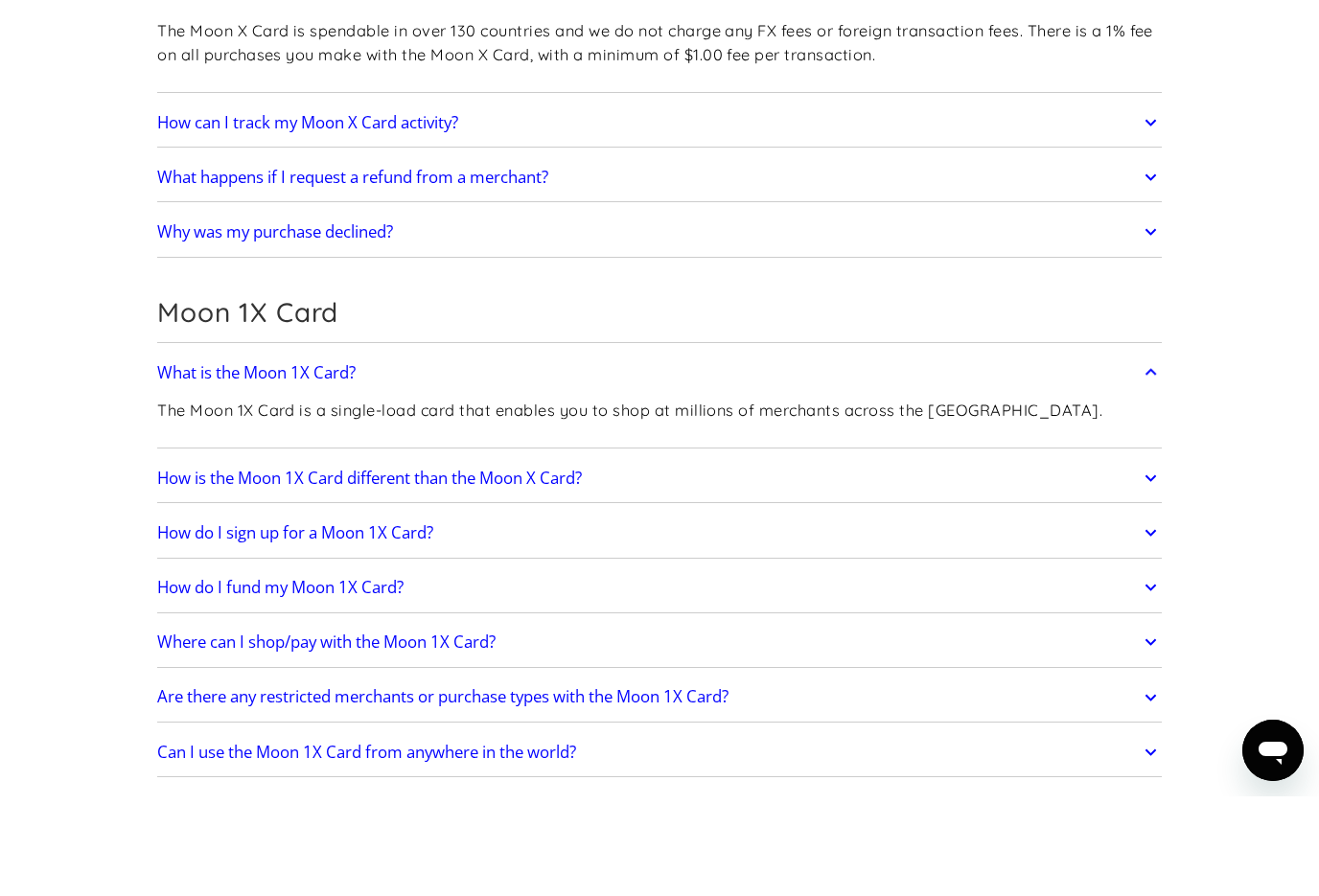 scroll, scrollTop: 4793, scrollLeft: 0, axis: vertical 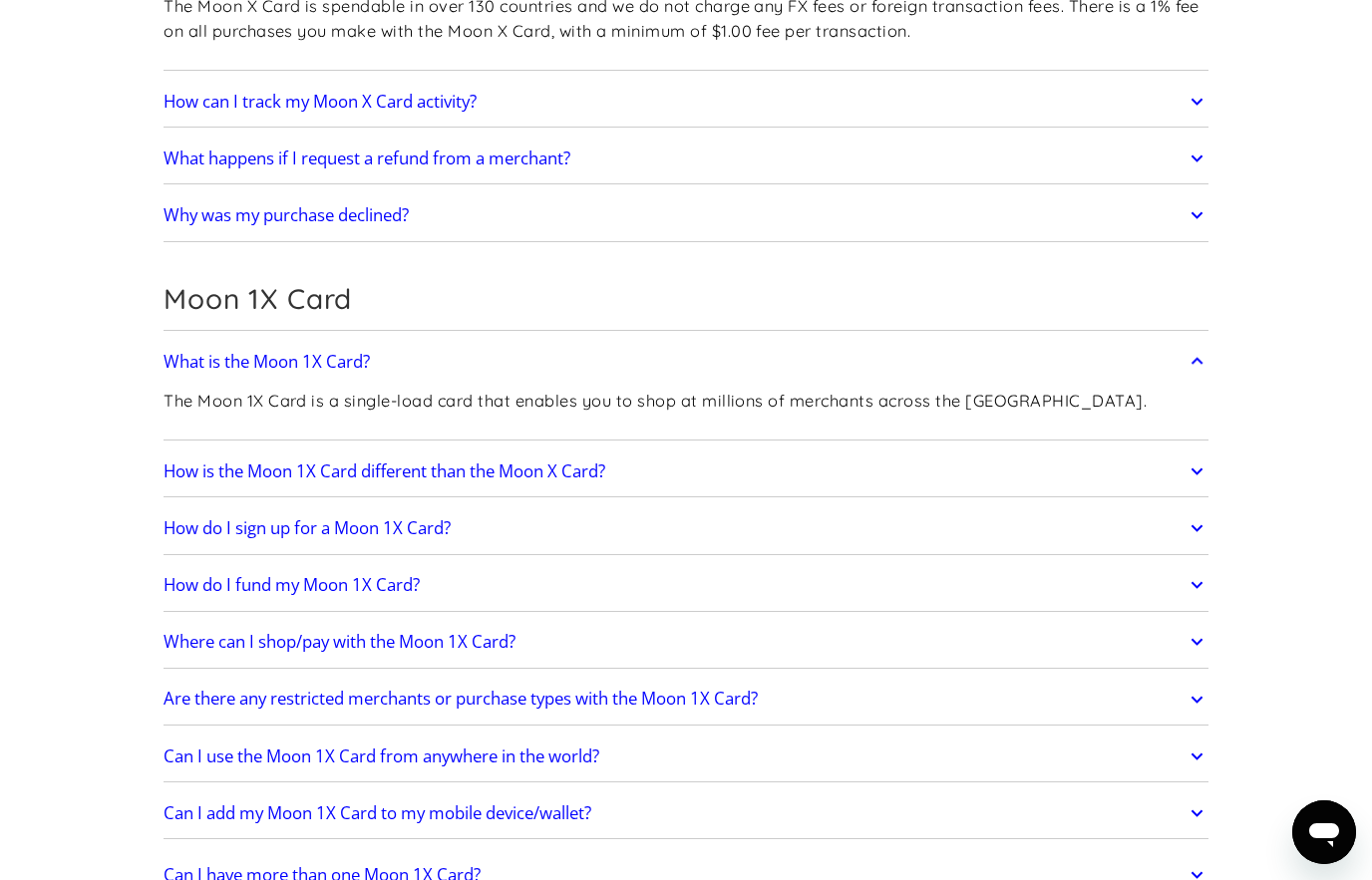 click on "How is the Moon 1X Card different than the Moon X Card?" at bounding box center (686, 471) 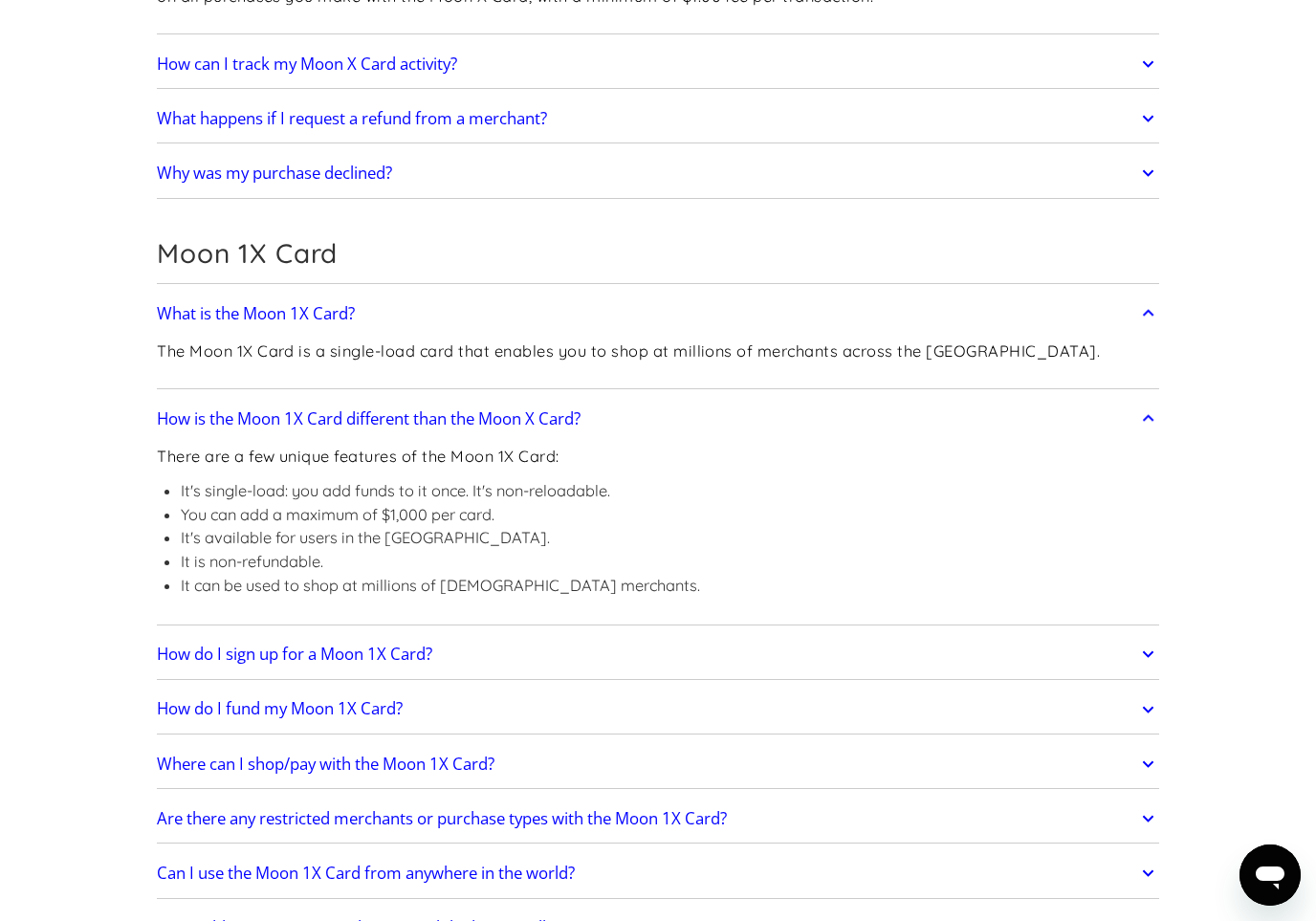 scroll, scrollTop: 4820, scrollLeft: 0, axis: vertical 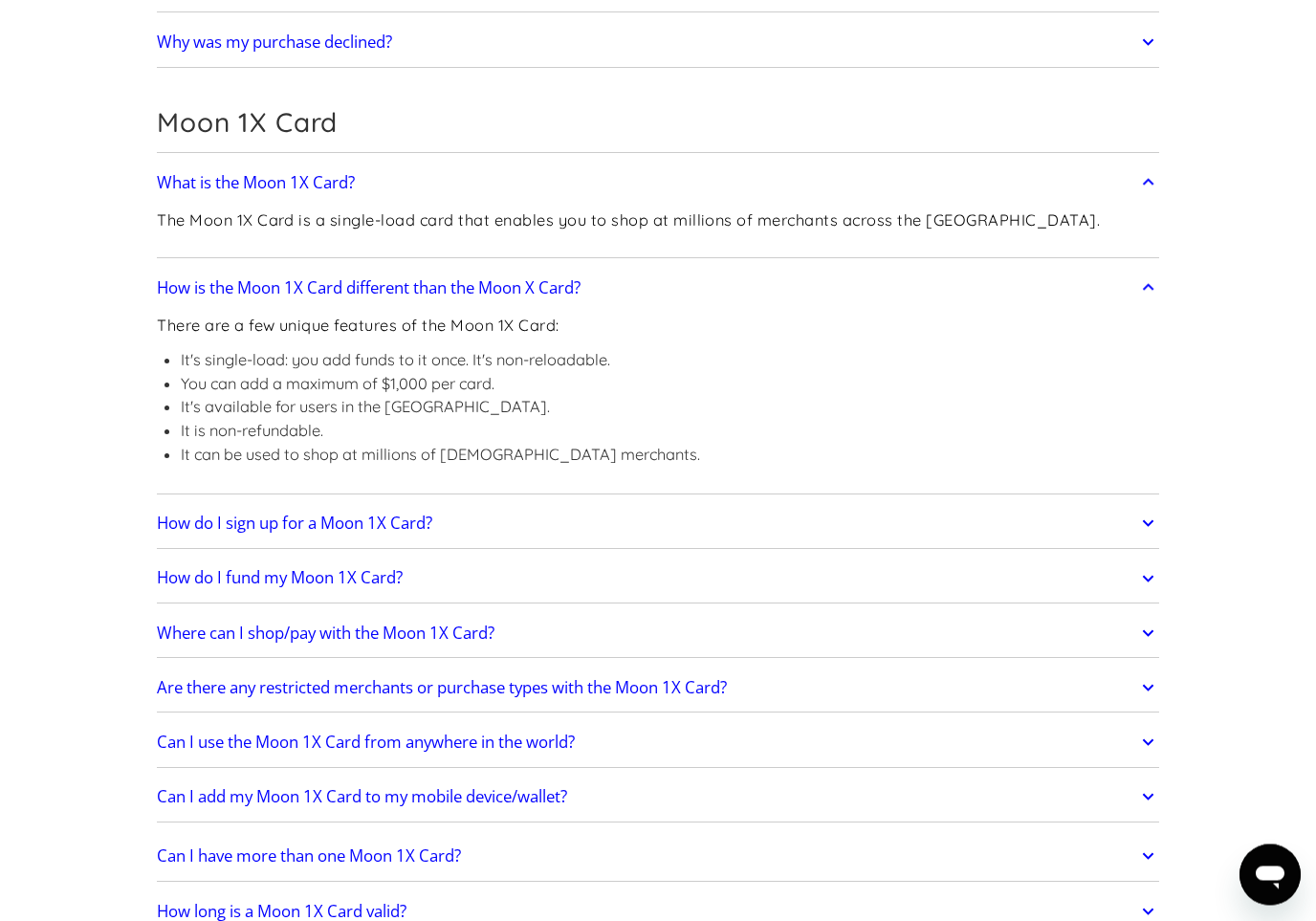 click on "How do I sign up for a Moon 1X Card?" at bounding box center (658, -2073) 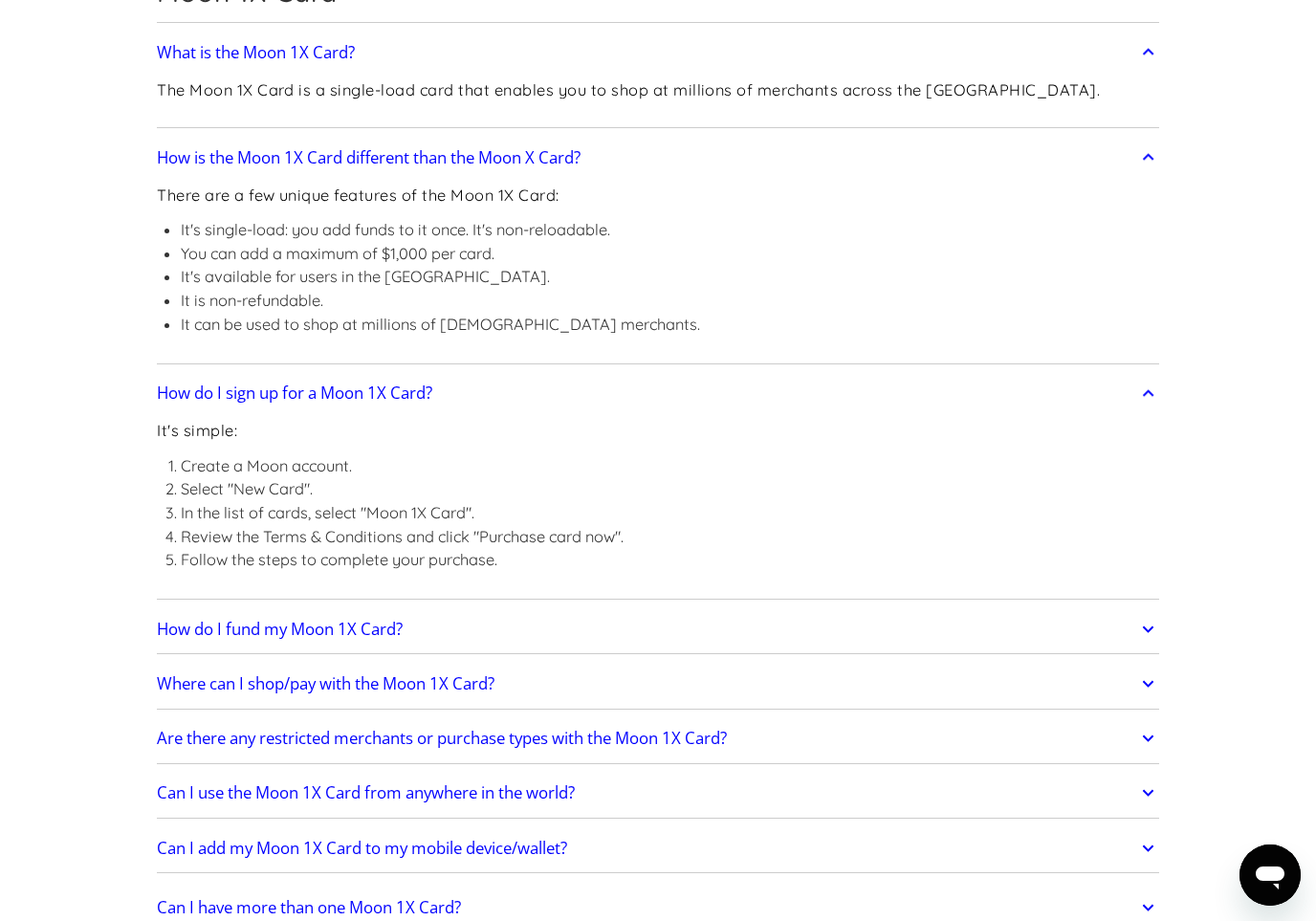 scroll, scrollTop: 5099, scrollLeft: 0, axis: vertical 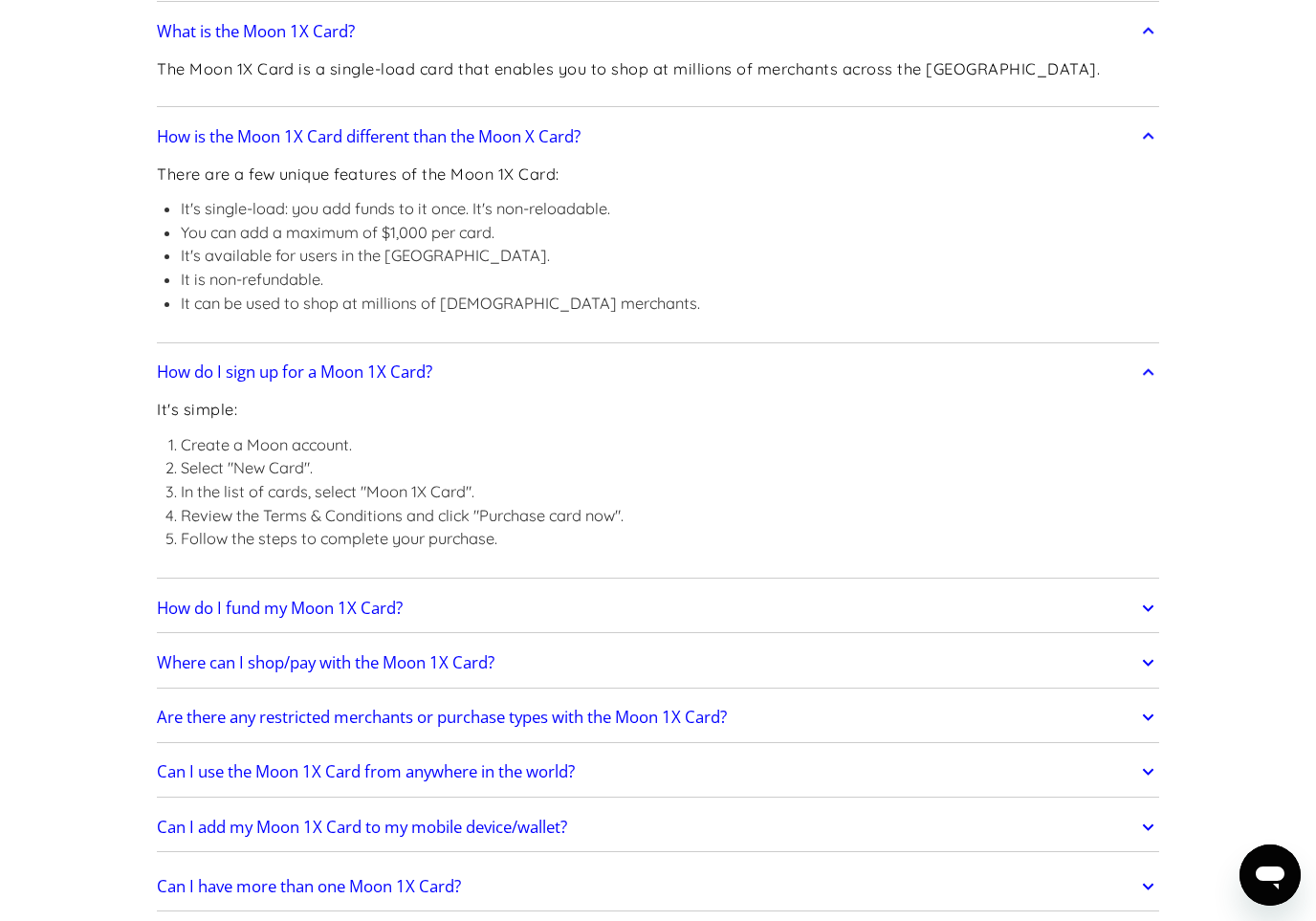 click on "How do I fund my Moon 1X Card?" at bounding box center [658, -2013] 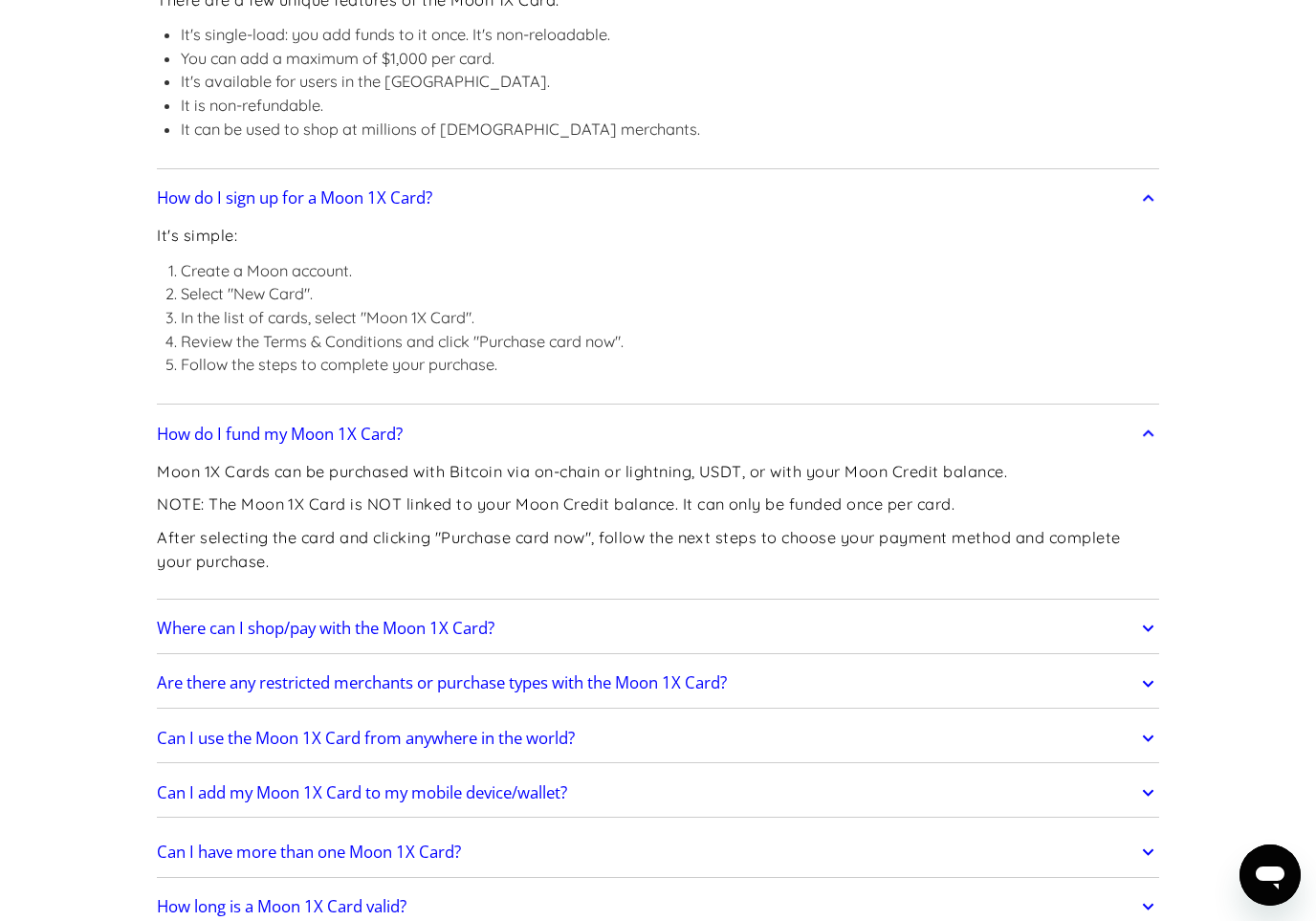 scroll, scrollTop: 5278, scrollLeft: 0, axis: vertical 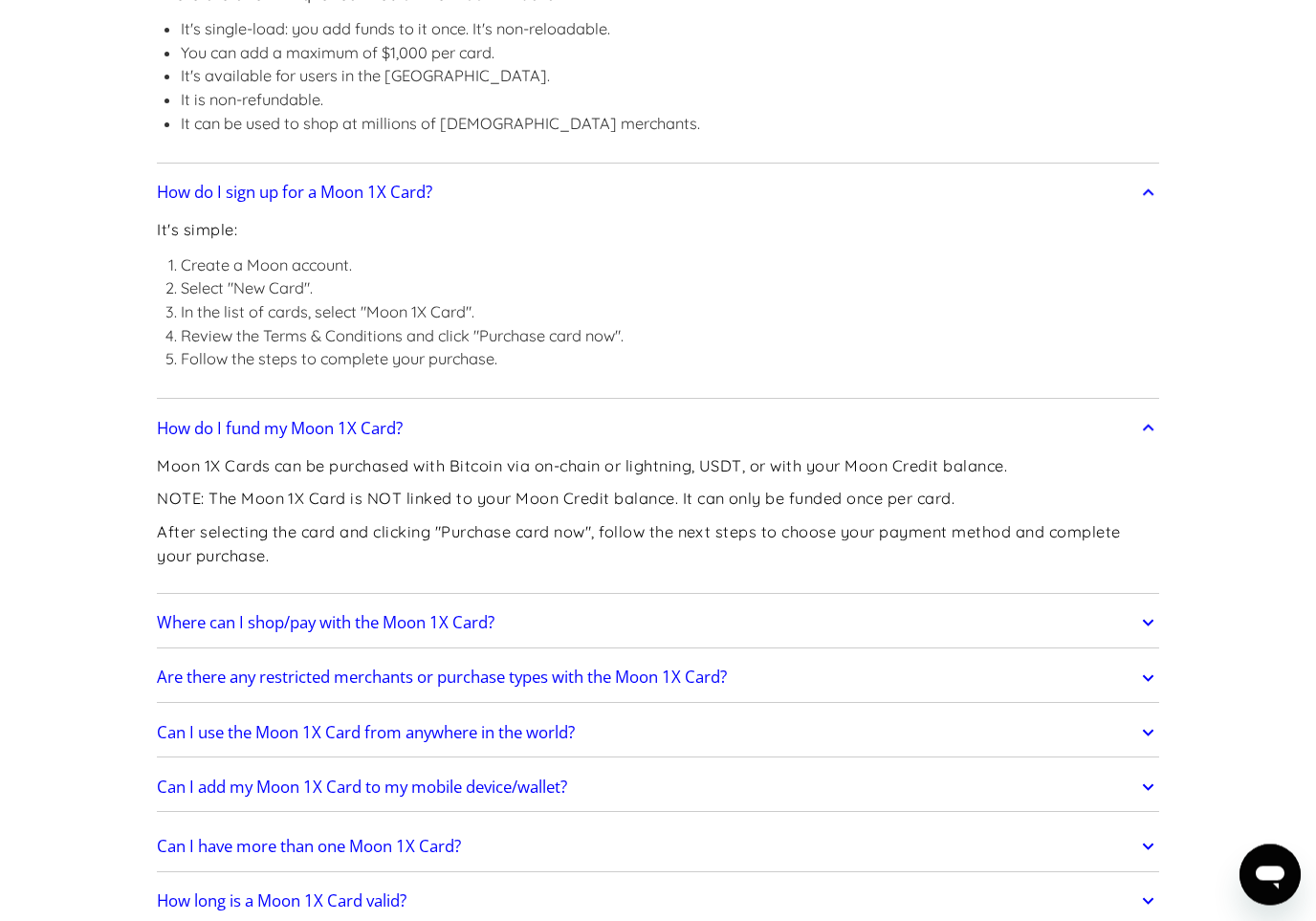 click on "Where can I shop/pay with the Moon 1X Card?" at bounding box center (658, -2064) 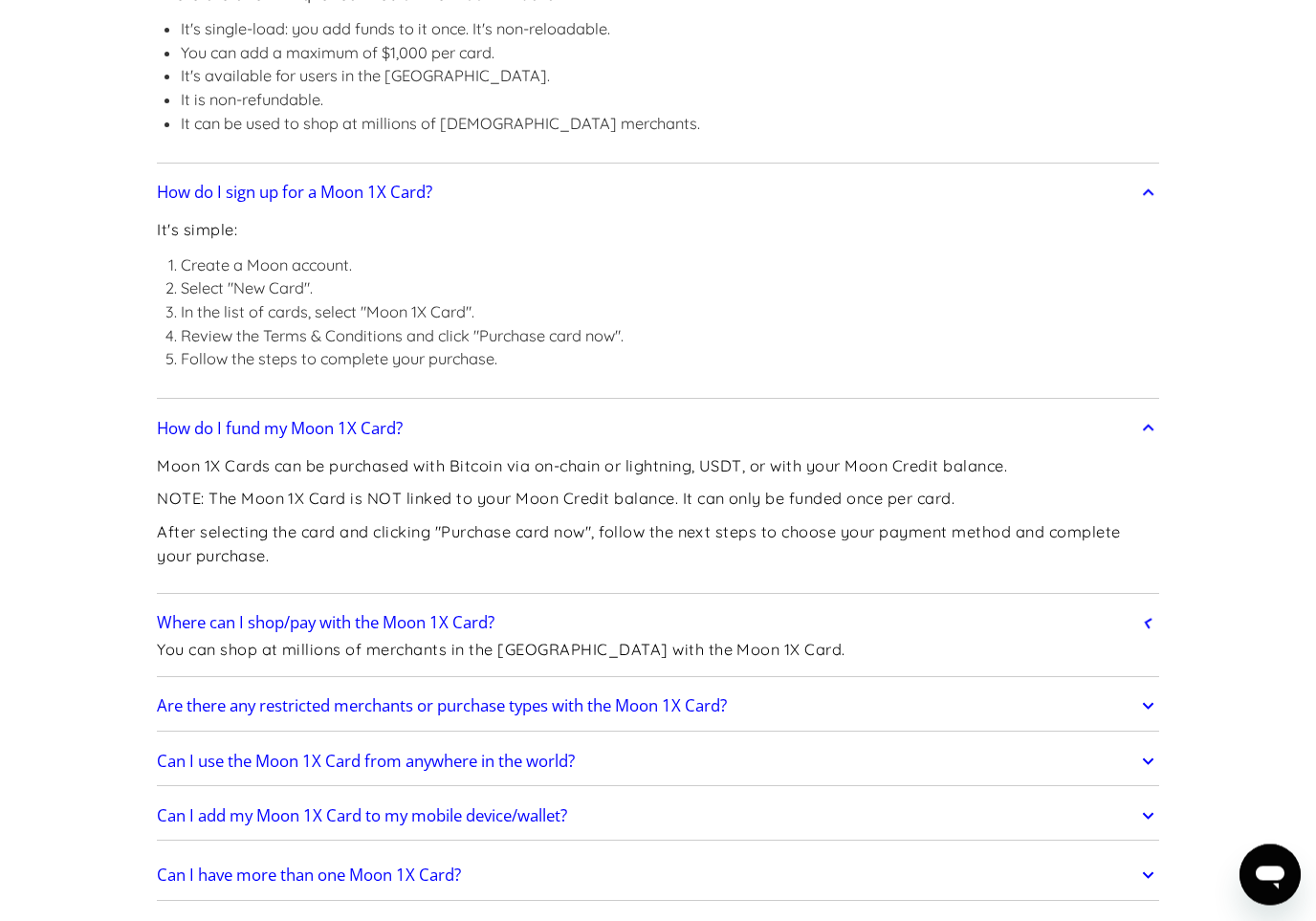 scroll, scrollTop: 5279, scrollLeft: 0, axis: vertical 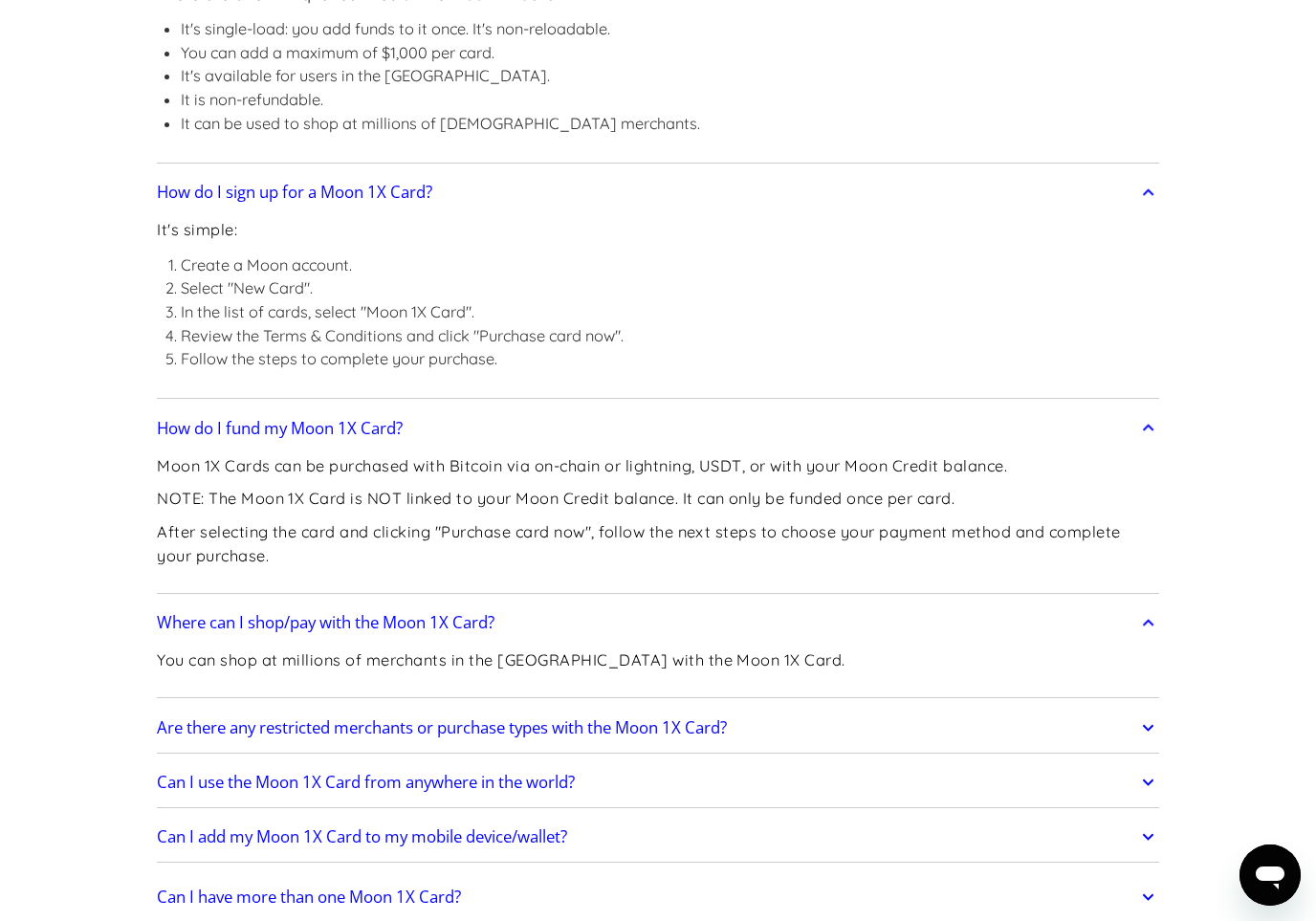 click on "Are there any restricted merchants or purchase types with the Moon 1X Card? Purchases at merchants outside the US, or merchants who process payments from outside the US, will not work.  Prohibited merchants include, but may not be limited to: Wires, Money Orders Outbound Telemarketing Merchants Direct Marketing services Security Brokers/Dealers and associated activities Dating & Escort Services Massage Parlors Betting/Casino Gambling Foreign Currency, Non-Fiat Currency Government Owned Lotteries Government Licensed Online Casinos (Online Gambling) Government Licensed Horse/Dog Racing Horse Racing, Dog Racing and Non-Sport Internet Gaming Manual Cash Disbursements Automated Cash Disbursements This list does not represent the entirety of prohibited activity. Moon reserves the right to update and revise terms as it sees fit, and Customers should additionally consult the specific terms of any product or service purchased on Moon for any other restrictions." at bounding box center (658, 728) 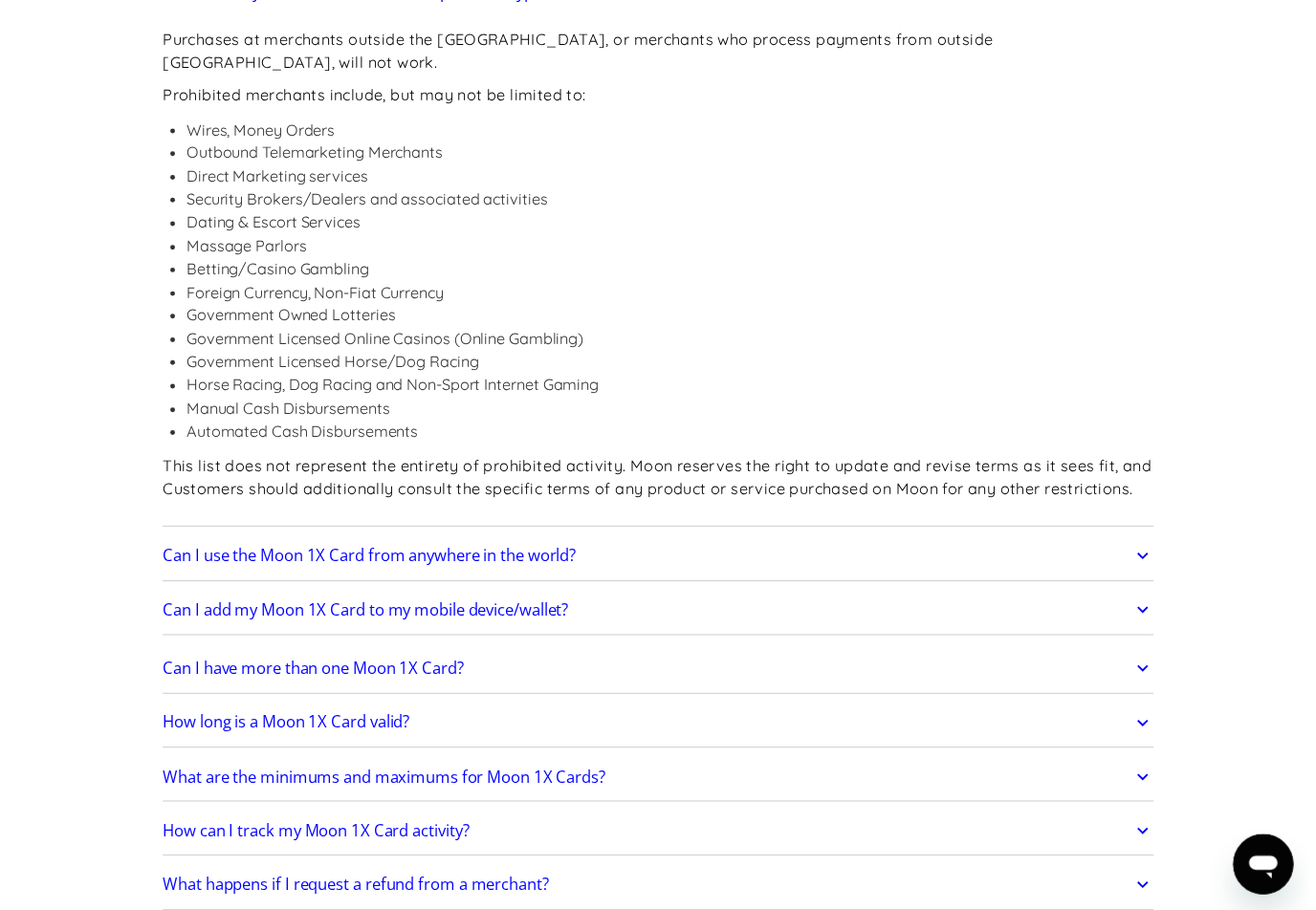 scroll, scrollTop: 6088, scrollLeft: 0, axis: vertical 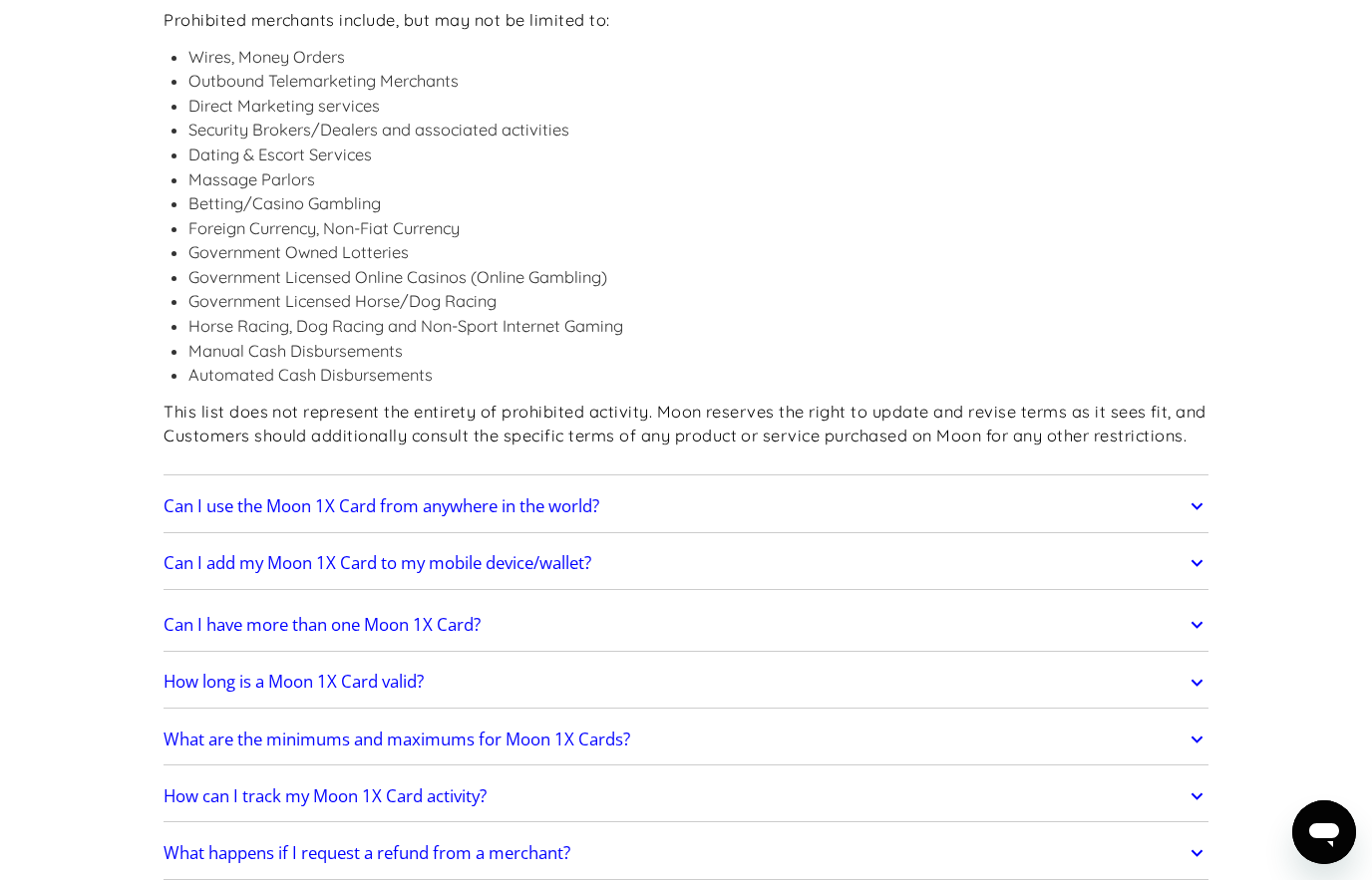 click on "Can I use the Moon 1X Card from anywhere in the world?" at bounding box center (686, -1941) 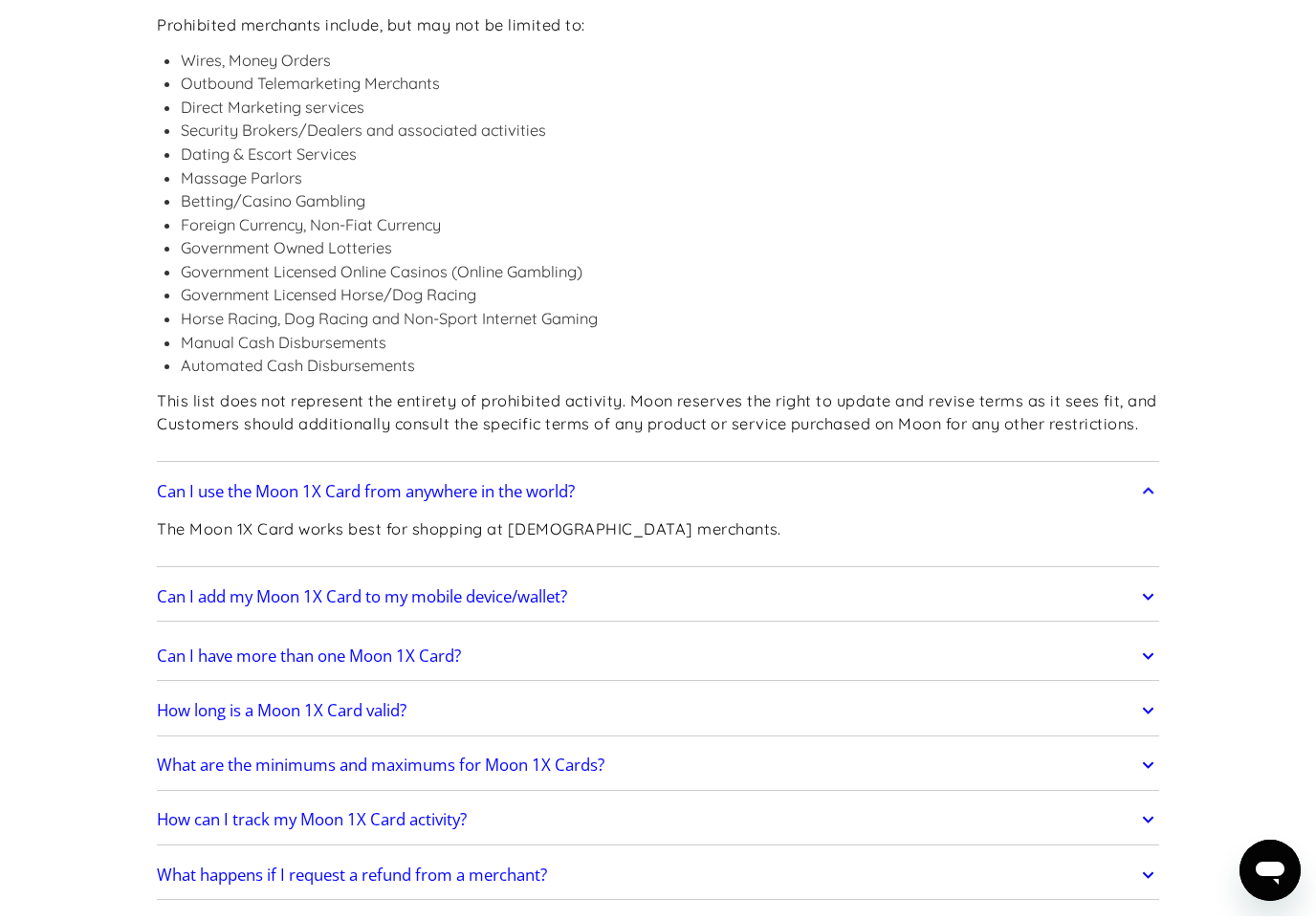 scroll, scrollTop: 6086, scrollLeft: 0, axis: vertical 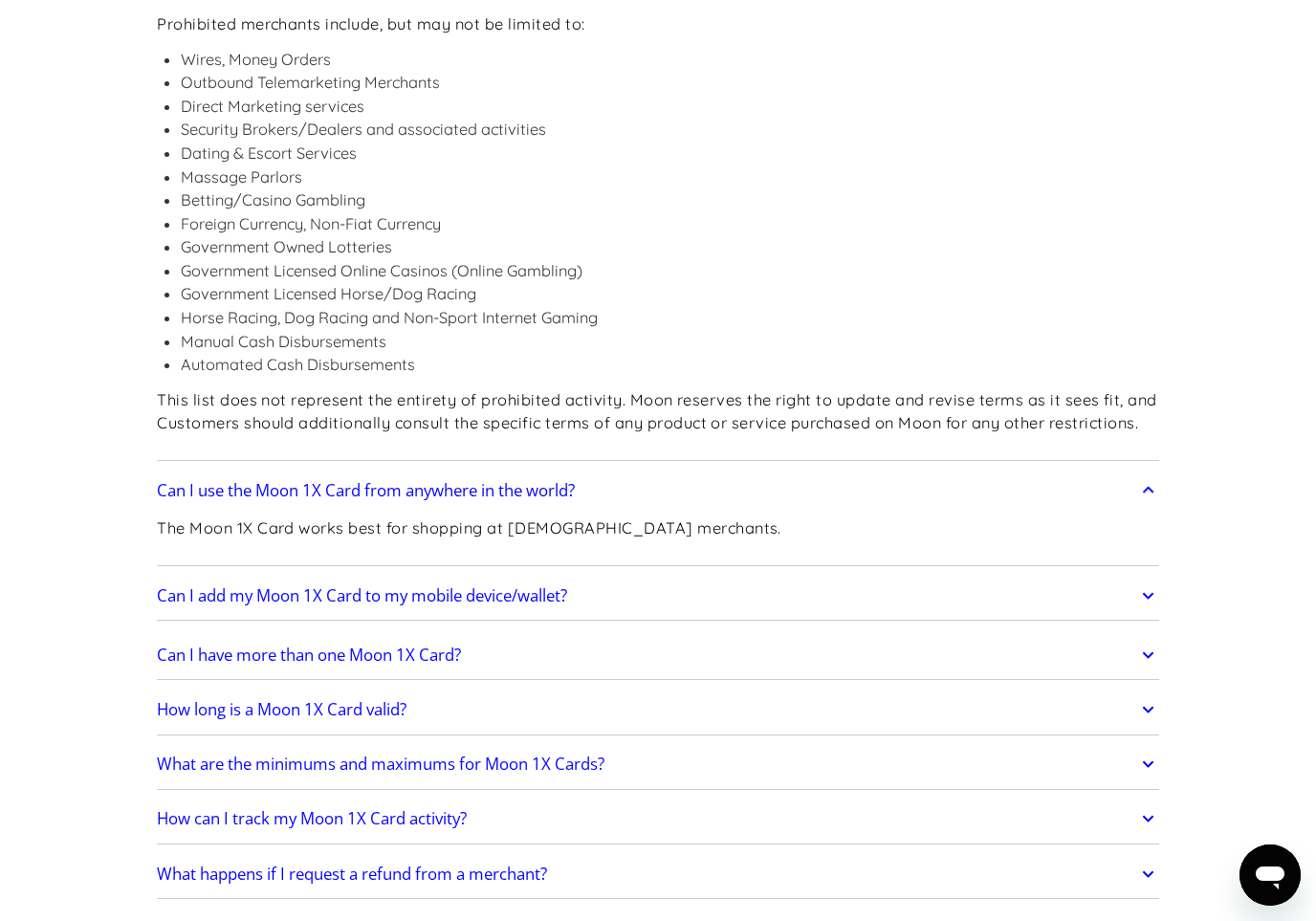 click on "Can I add my Moon 1X Card to my mobile device/wallet?" at bounding box center (658, -1754) 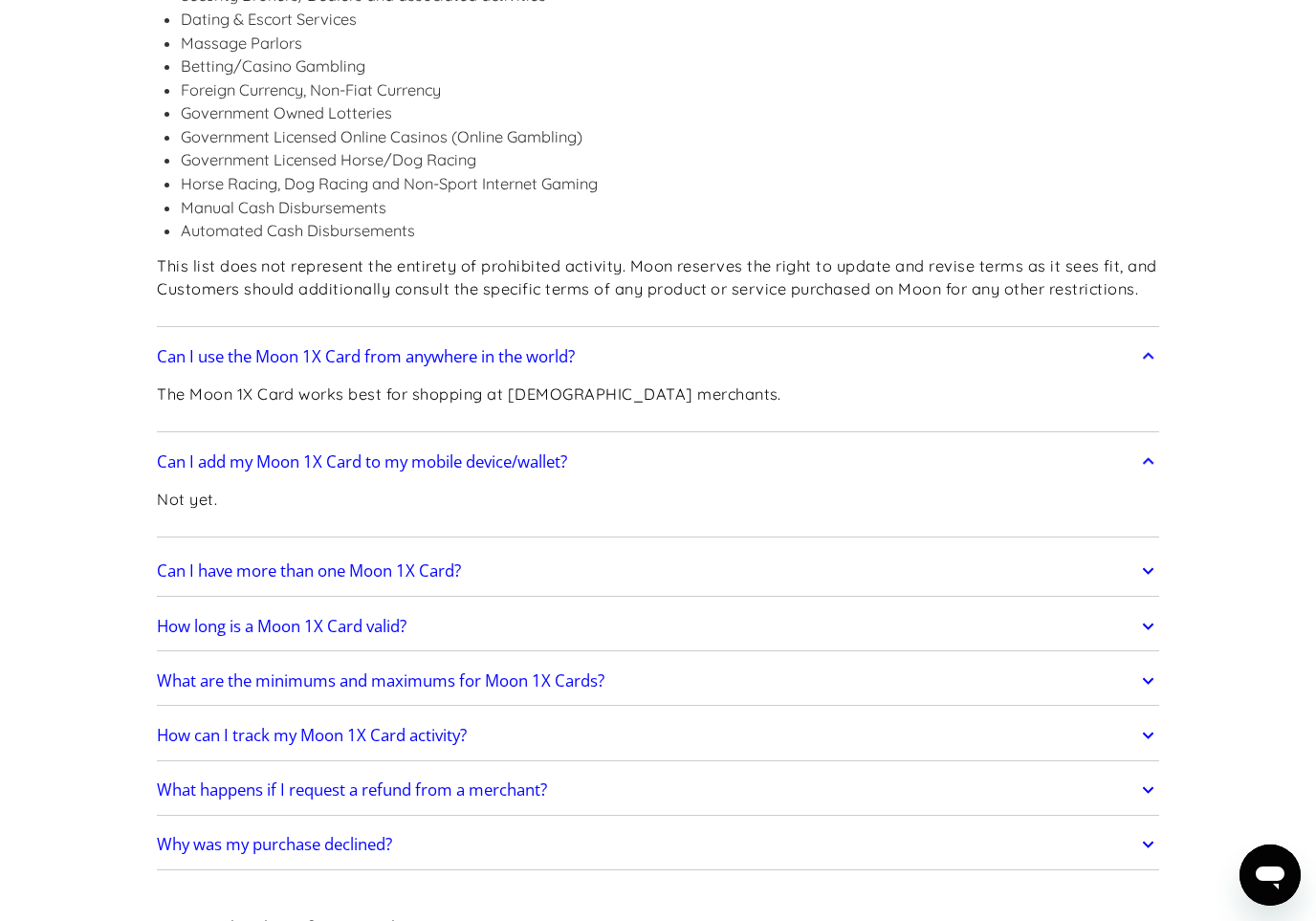 scroll, scrollTop: 6221, scrollLeft: 0, axis: vertical 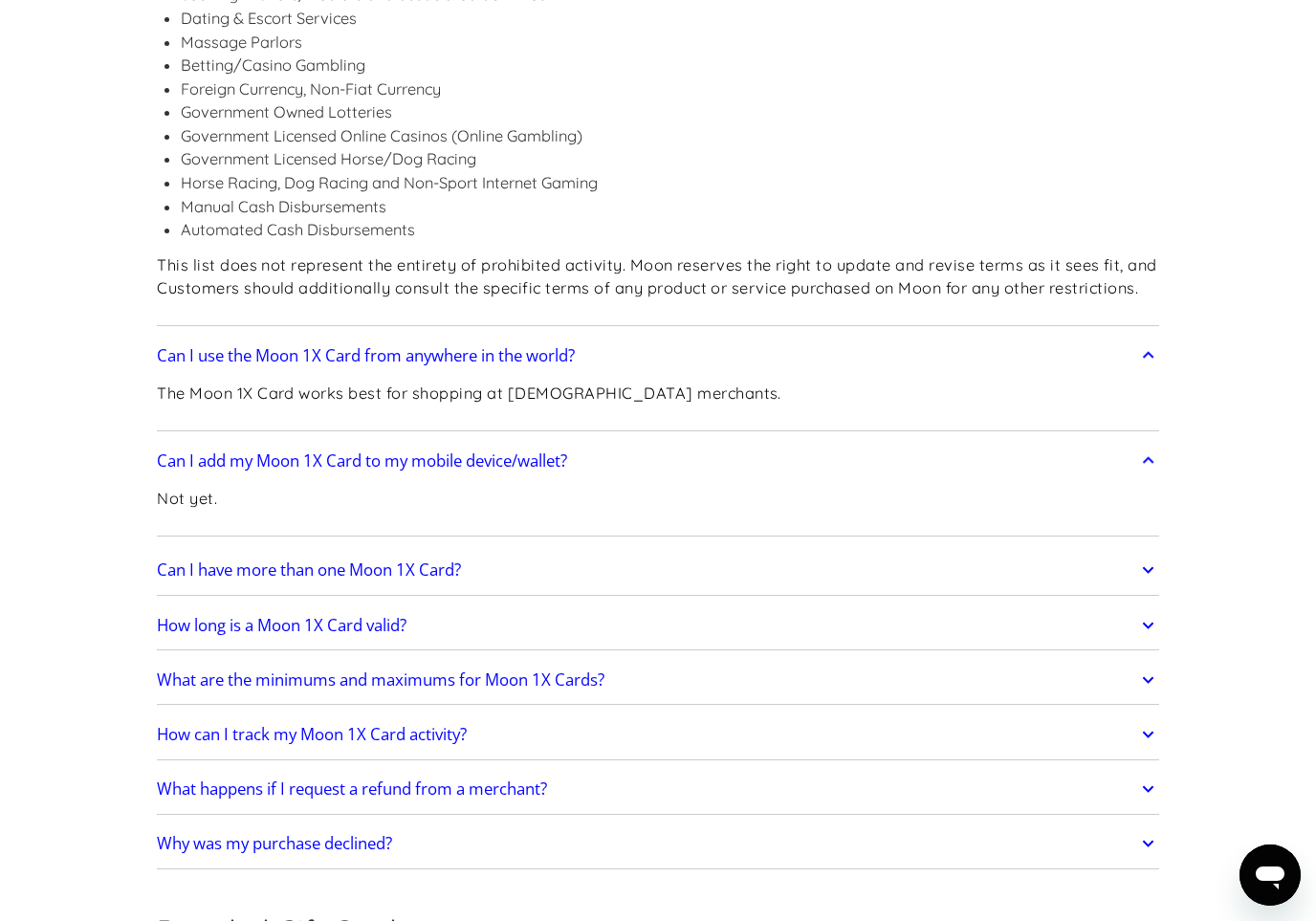 click on "Can I have more than one Moon 1X Card?" at bounding box center (658, 570) 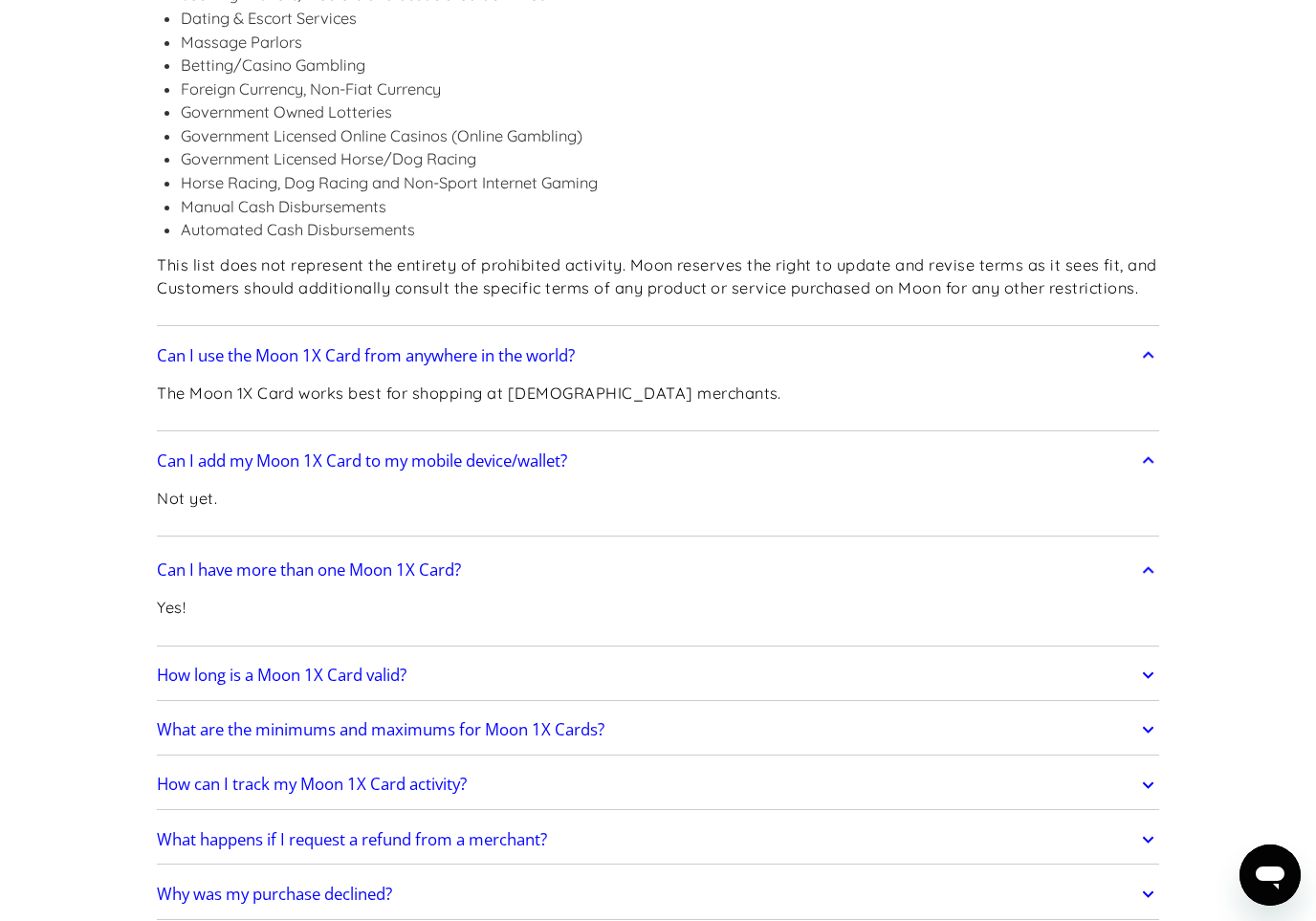click on "How long is a Moon 1X Card valid?" at bounding box center (658, 675) 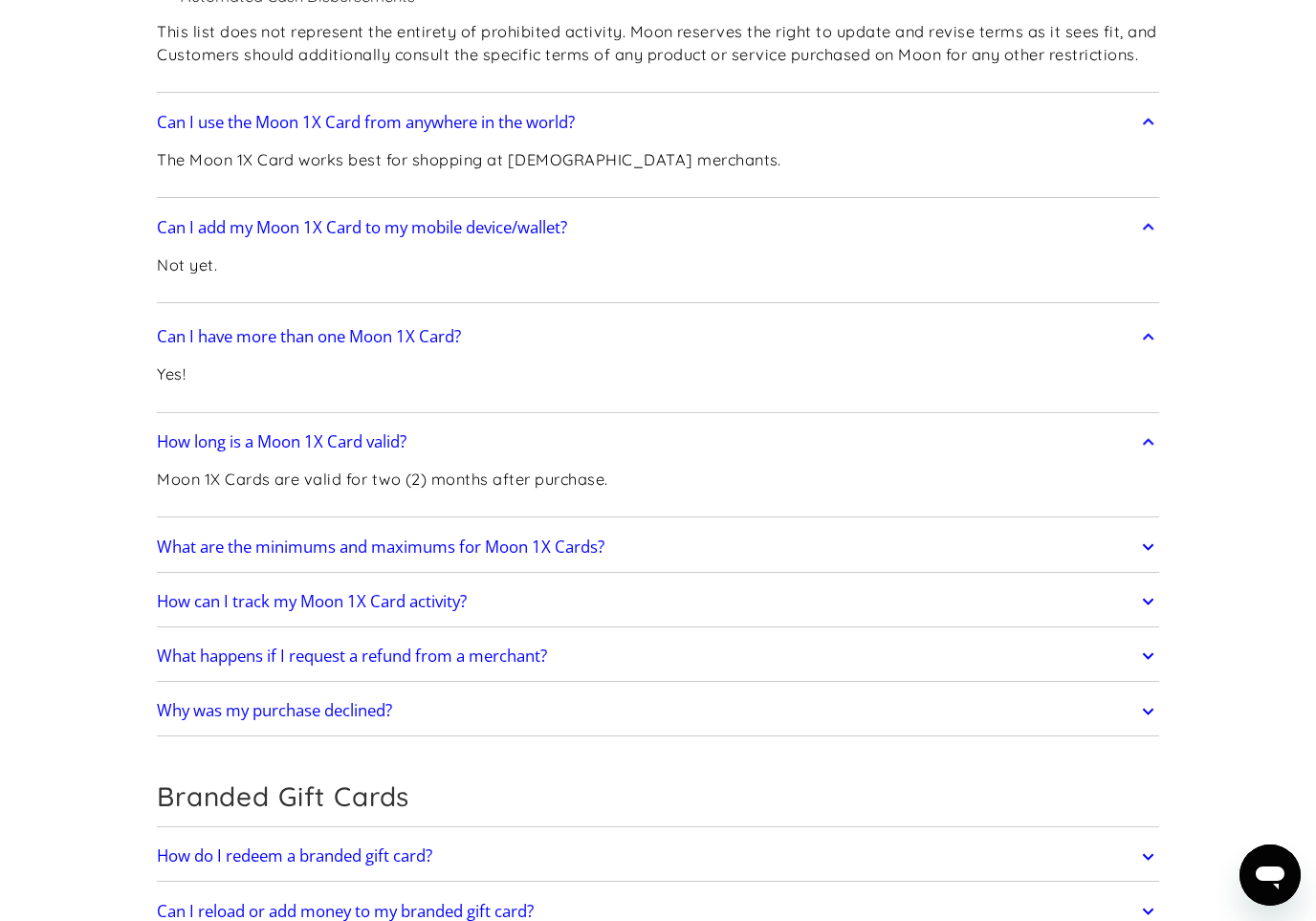 scroll, scrollTop: 6457, scrollLeft: 0, axis: vertical 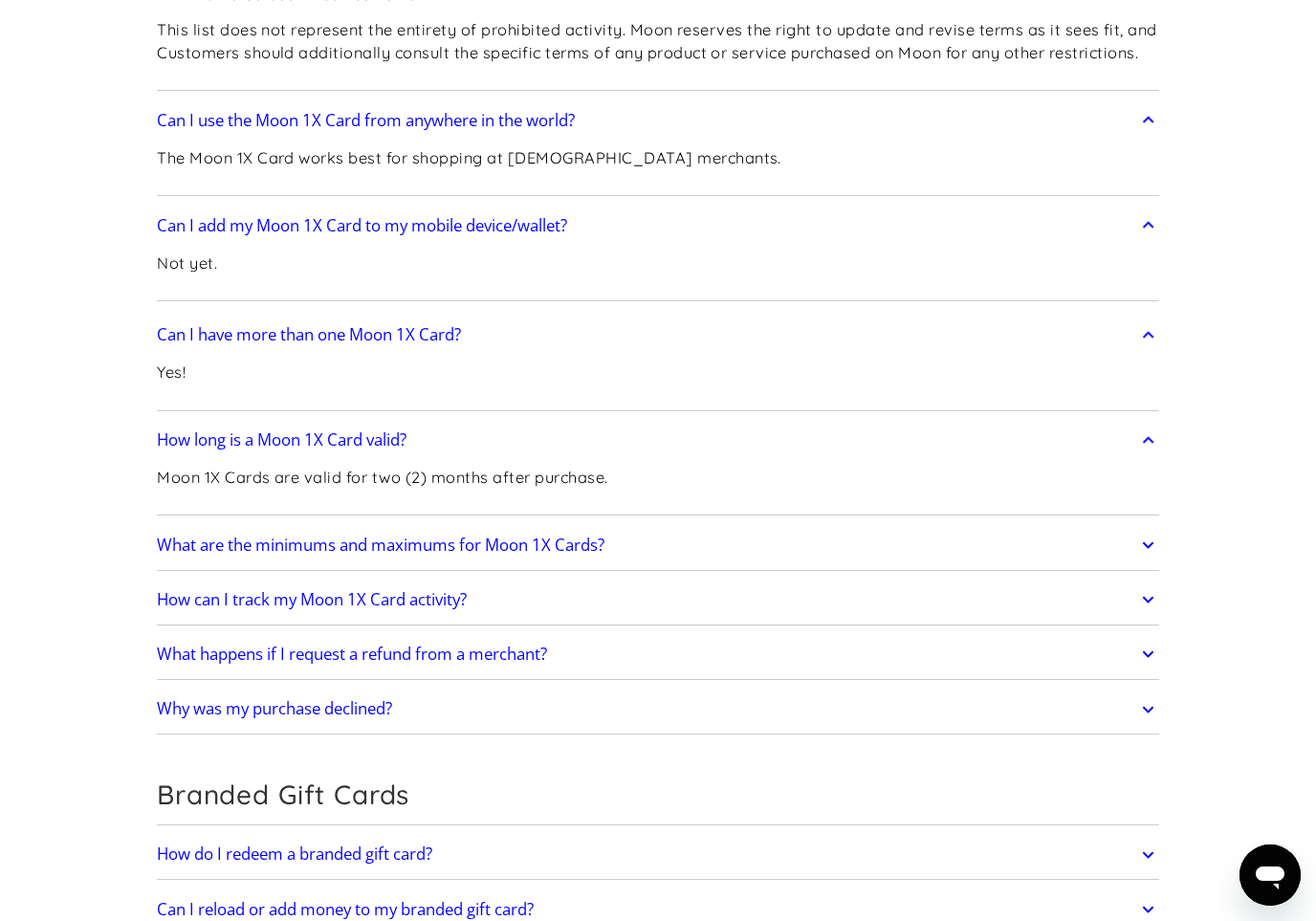 click on "What are the minimums and maximums for Moon 1X Cards?" at bounding box center [658, 545] 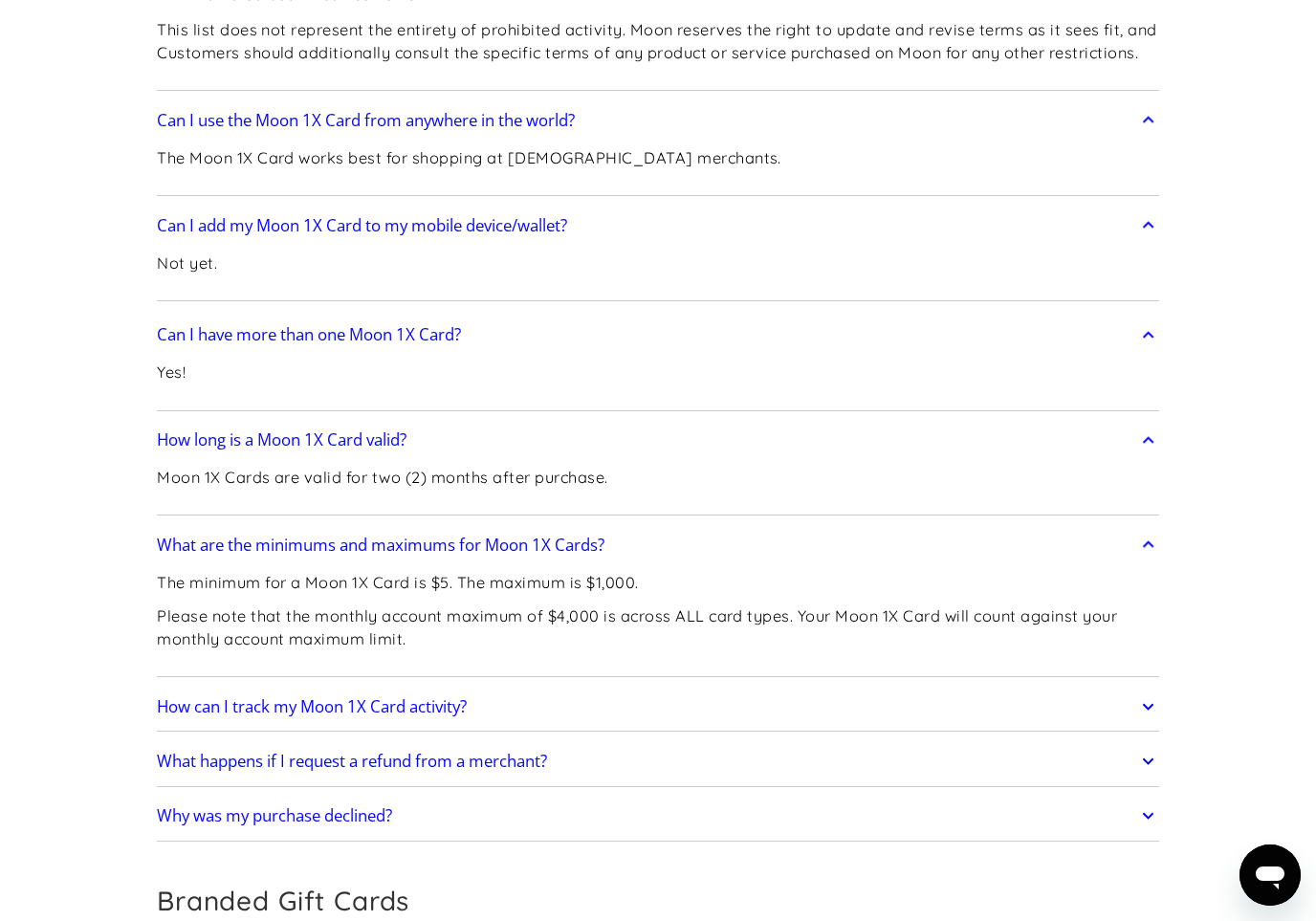 click on "How can I track my Moon 1X Card activity?" at bounding box center (658, 707) 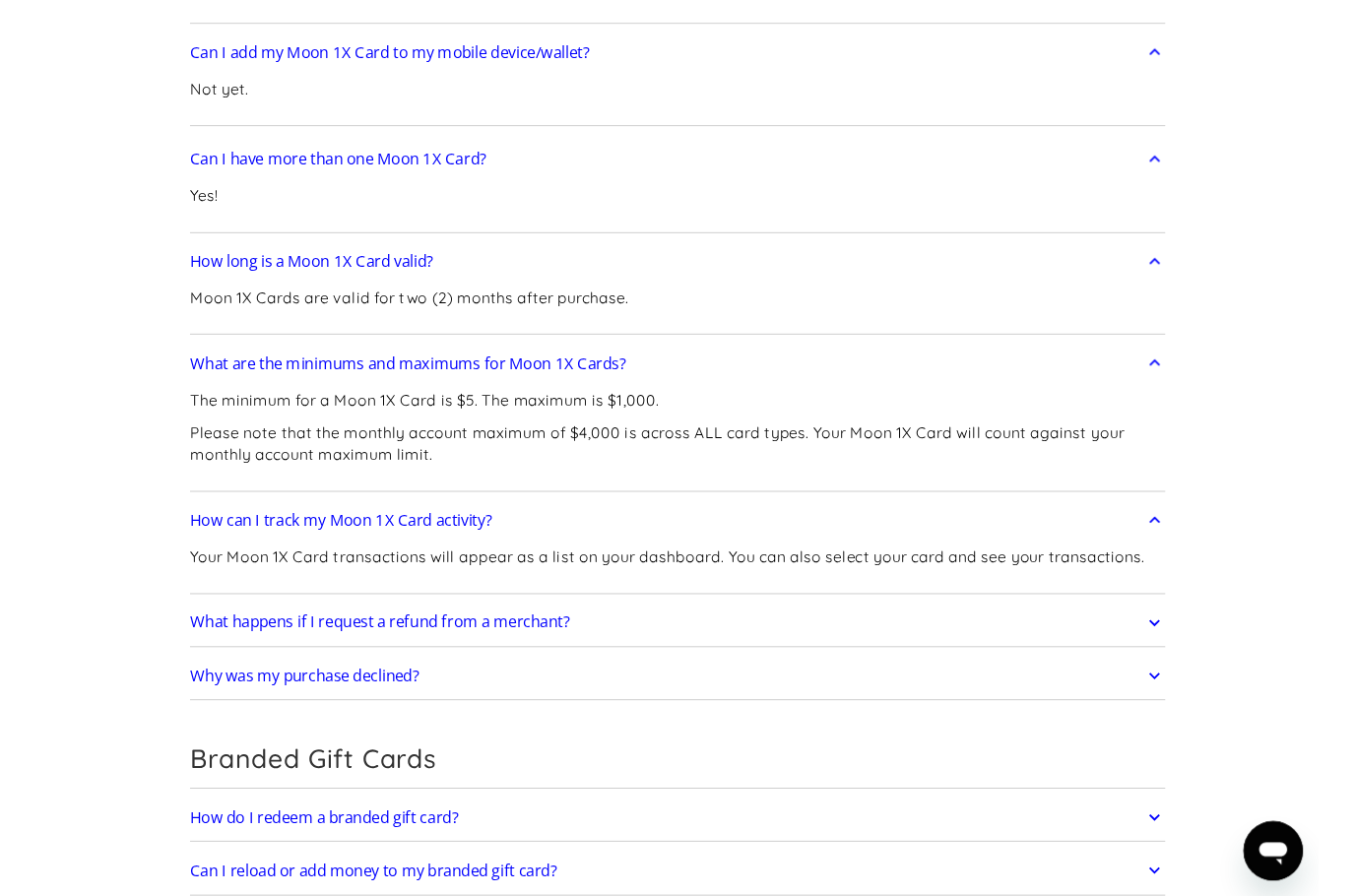 scroll, scrollTop: 6903, scrollLeft: 0, axis: vertical 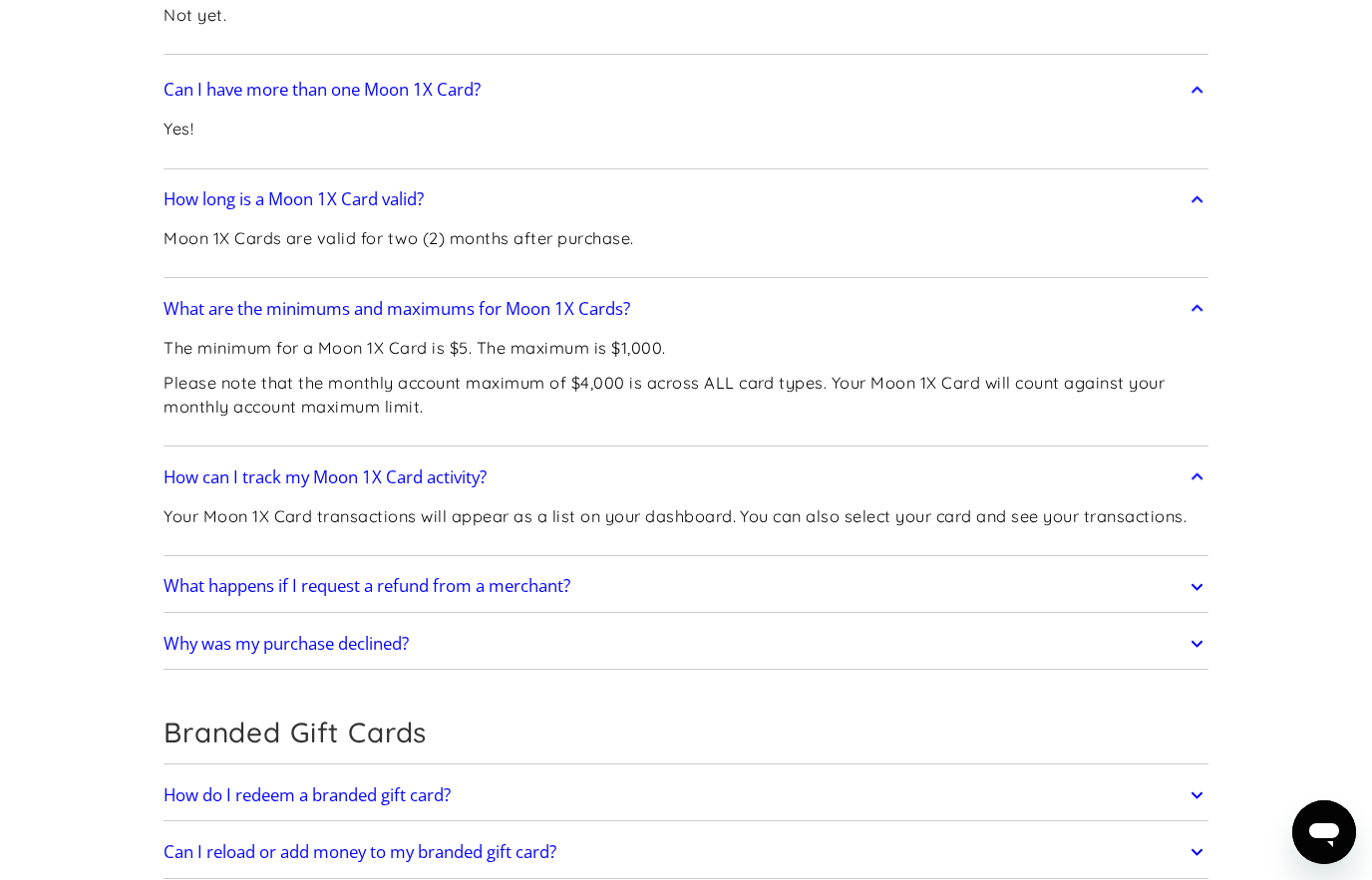 click on "What happens if I request a refund from a merchant?" at bounding box center [686, 587] 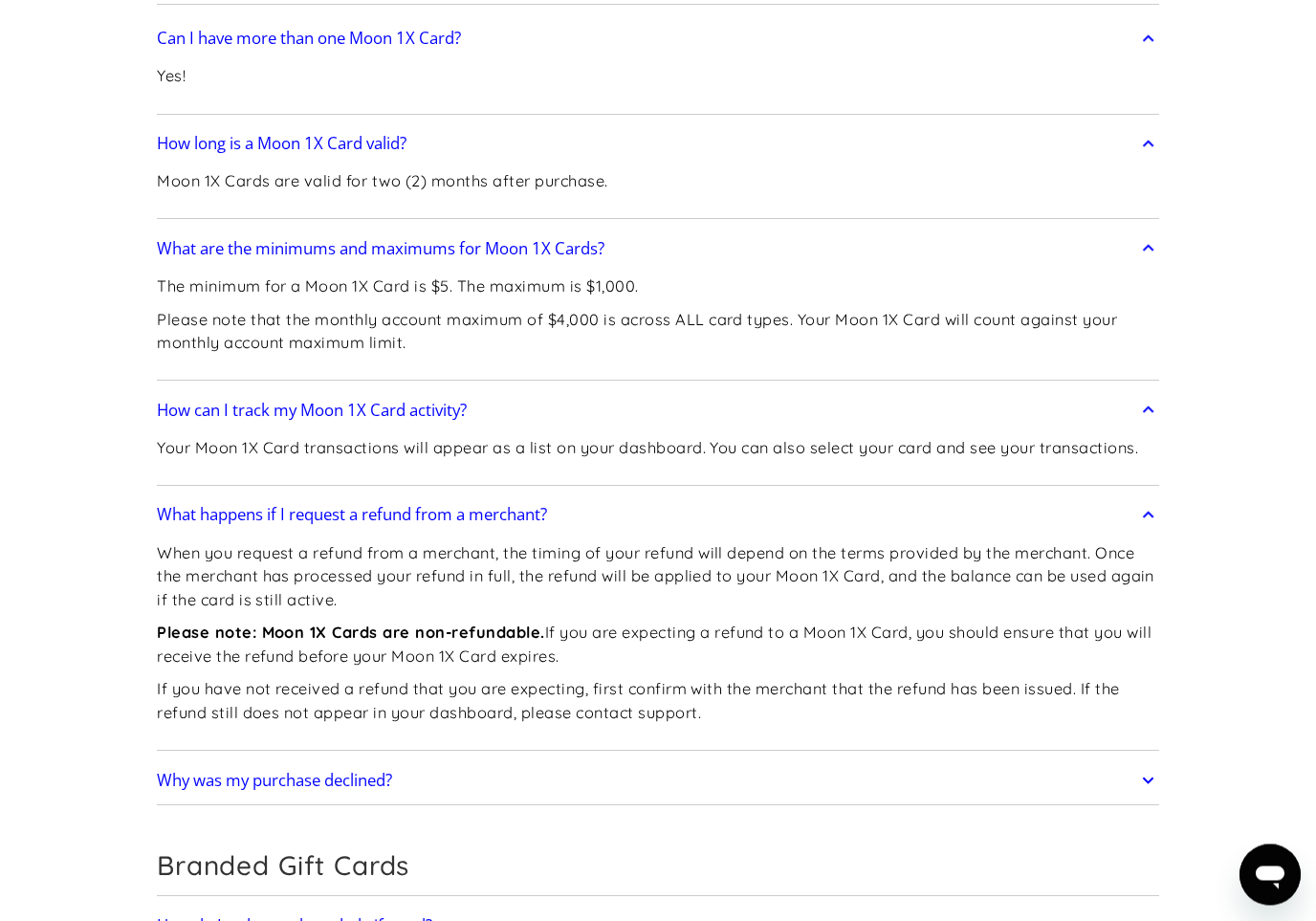 scroll, scrollTop: 6769, scrollLeft: 0, axis: vertical 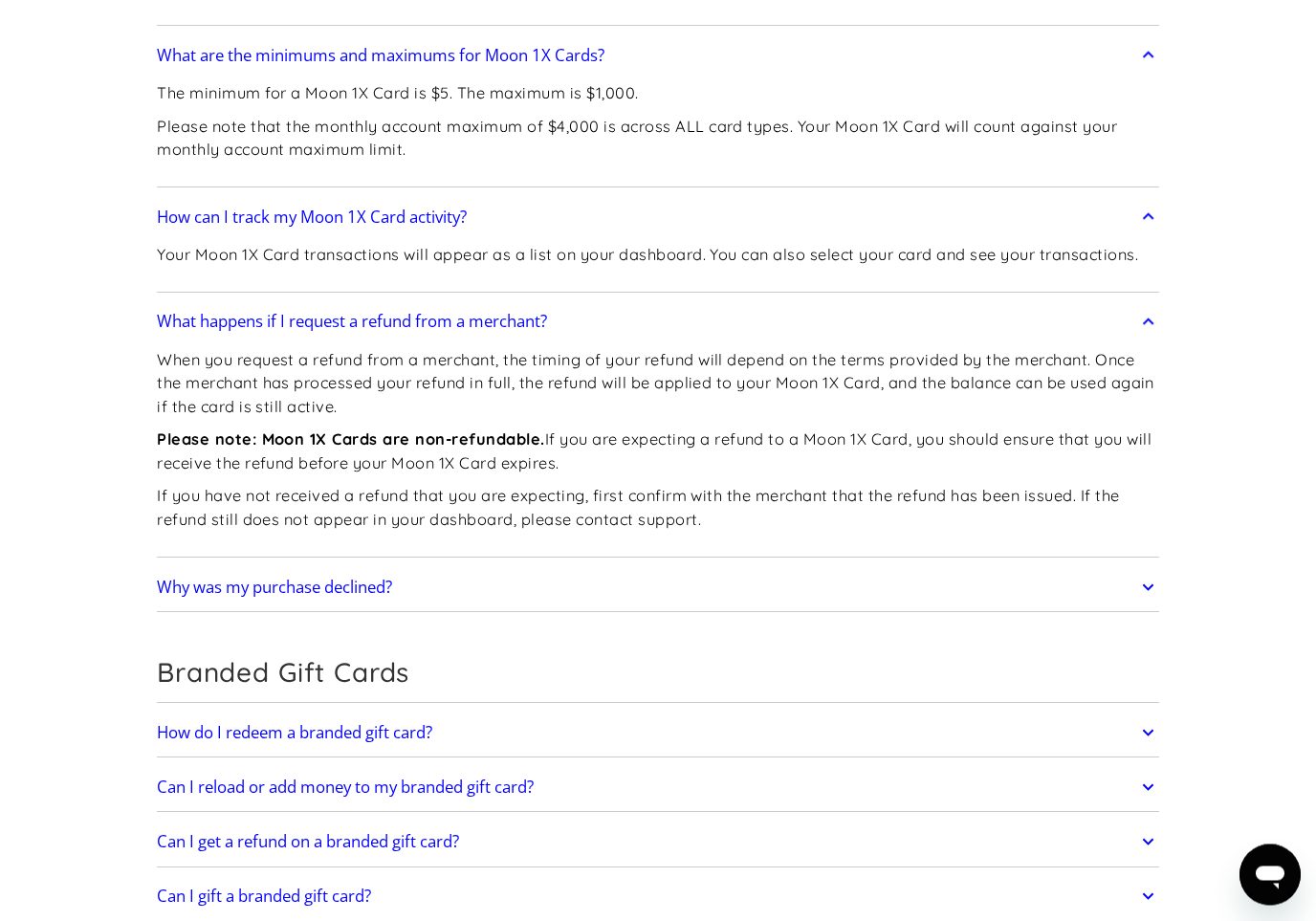 click on "Why was my purchase declined?" at bounding box center [658, 588] 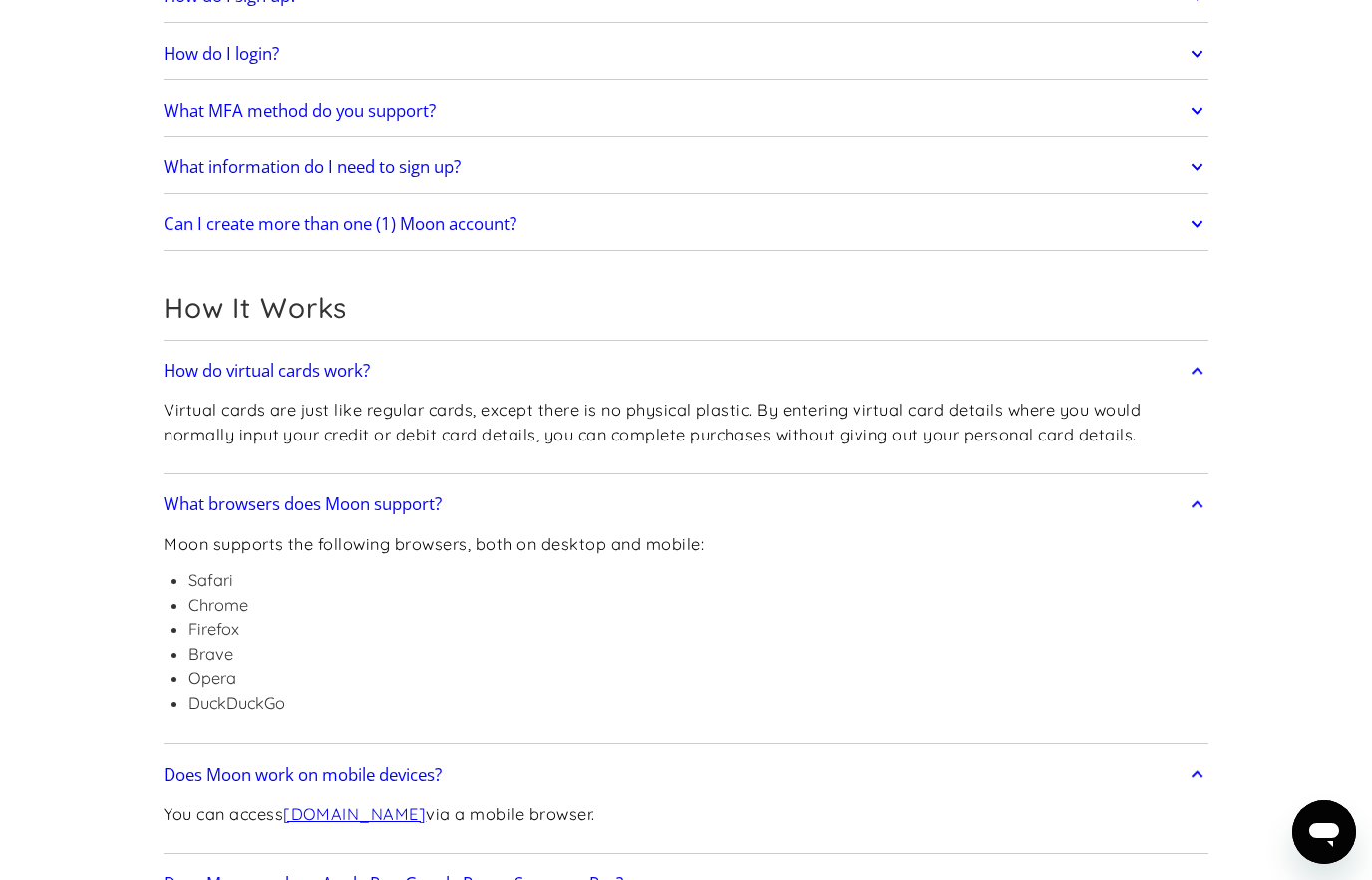 scroll, scrollTop: 0, scrollLeft: 0, axis: both 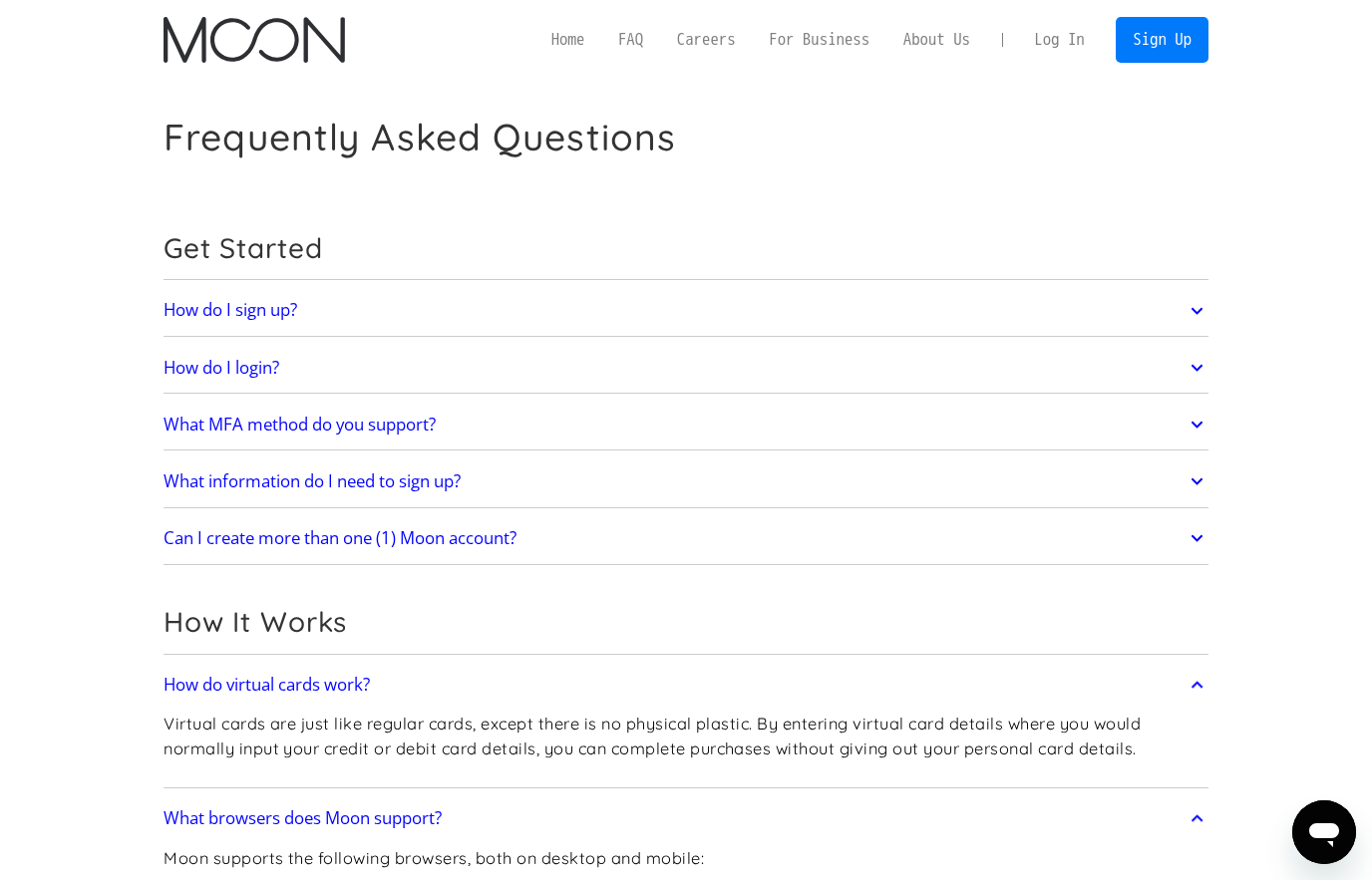 click on "Log In" at bounding box center [1059, 40] 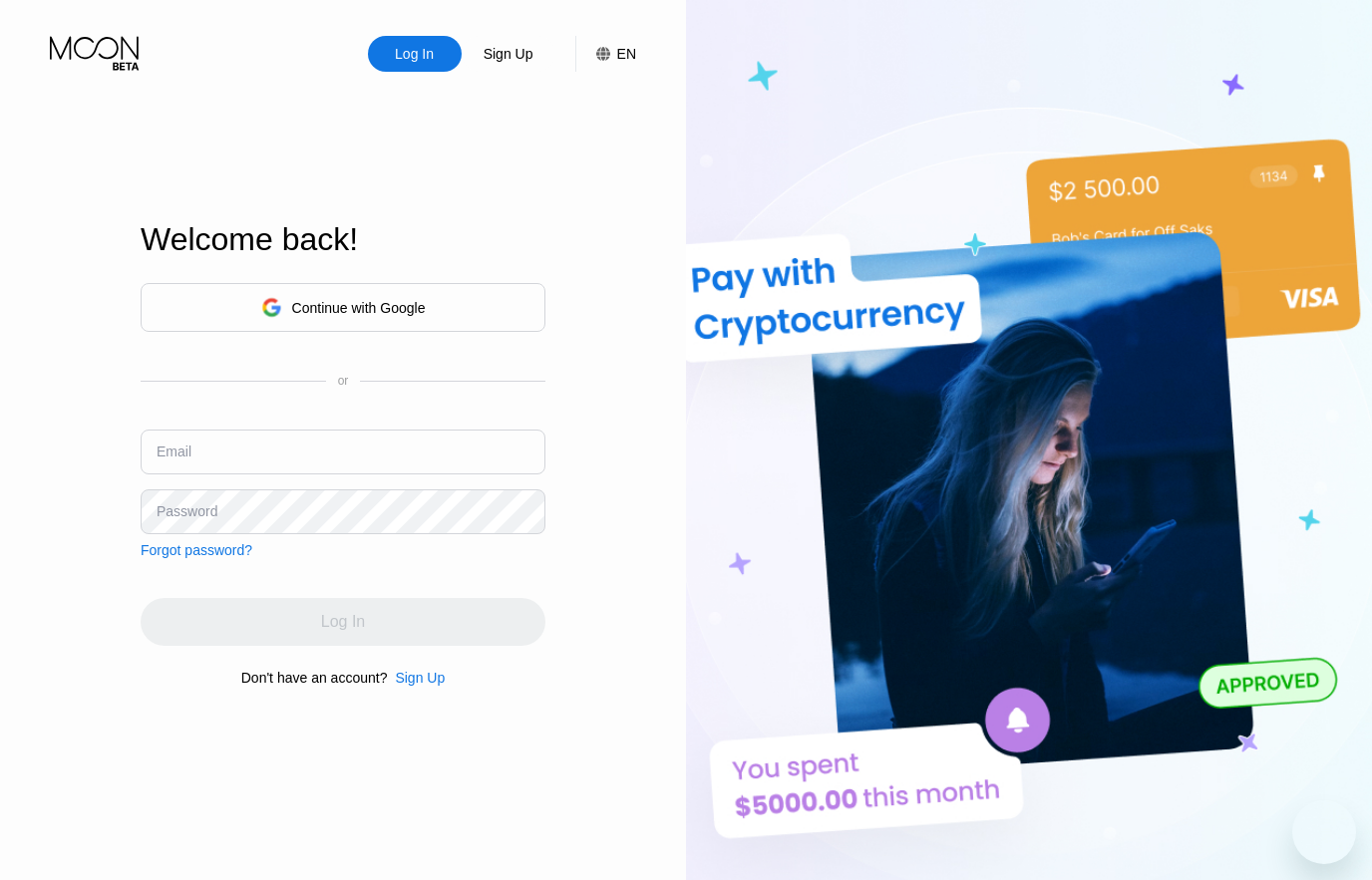 scroll, scrollTop: 0, scrollLeft: 0, axis: both 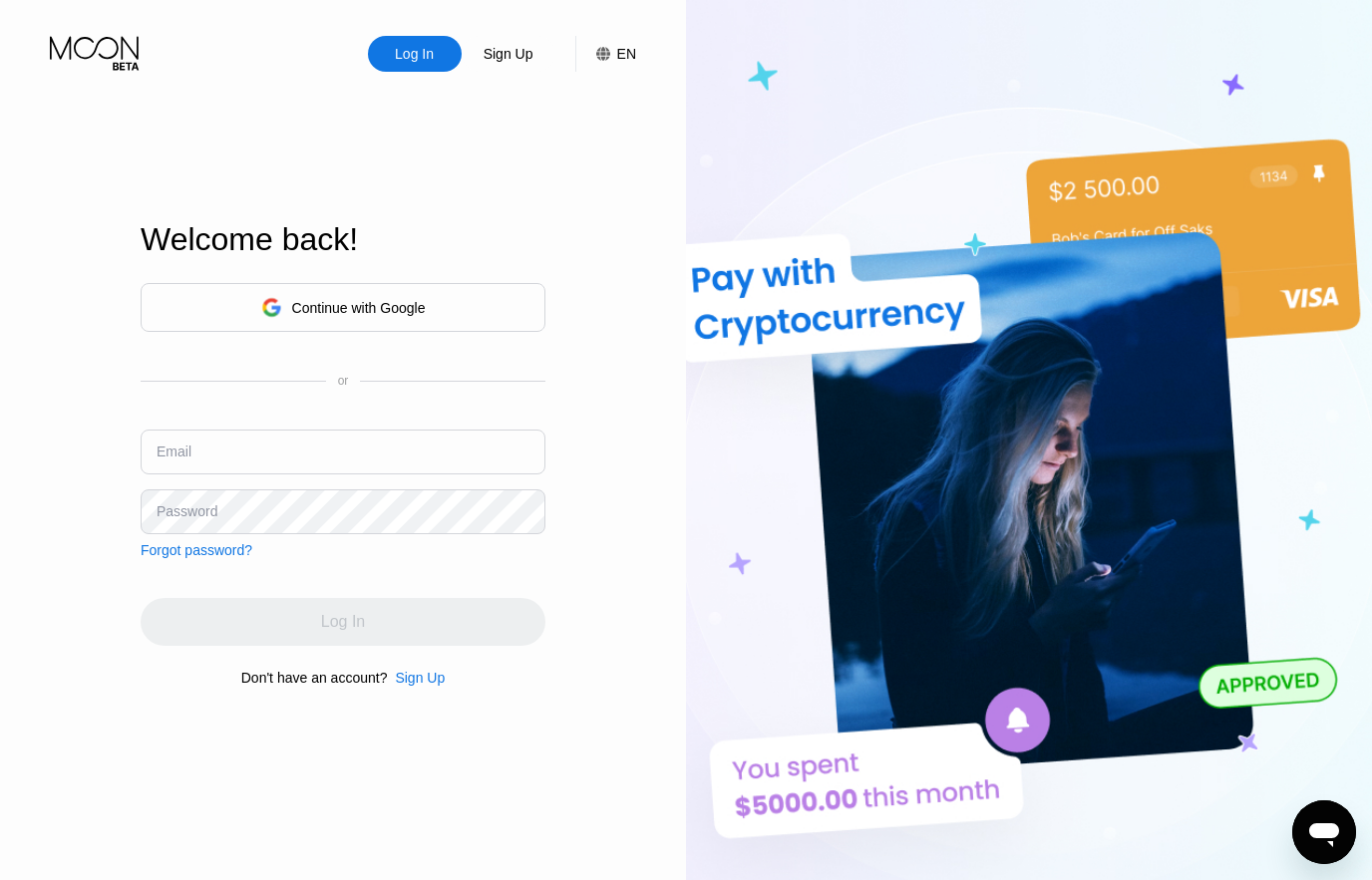 click at bounding box center (343, 451) 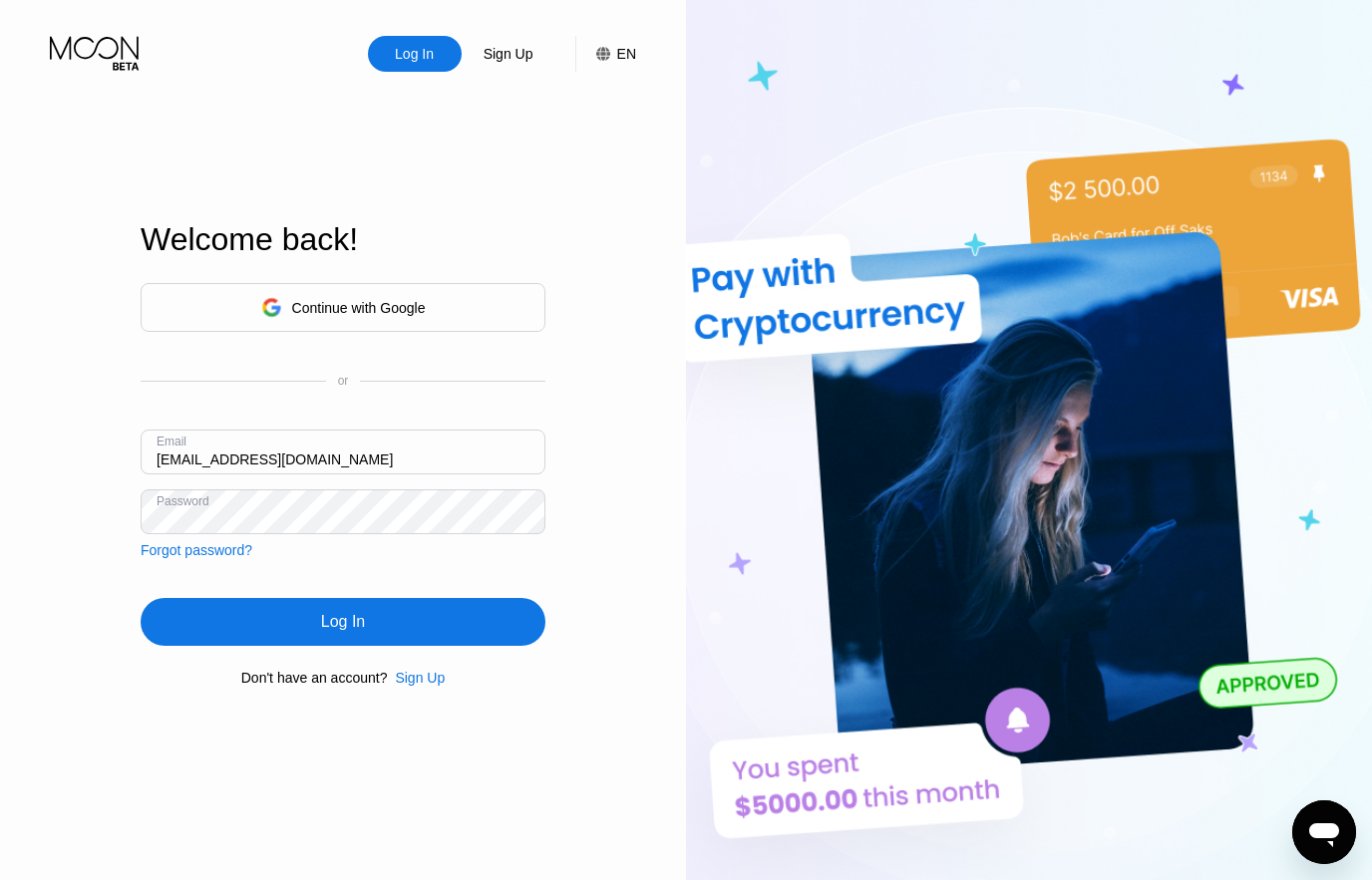 click on "Log In" at bounding box center [343, 622] 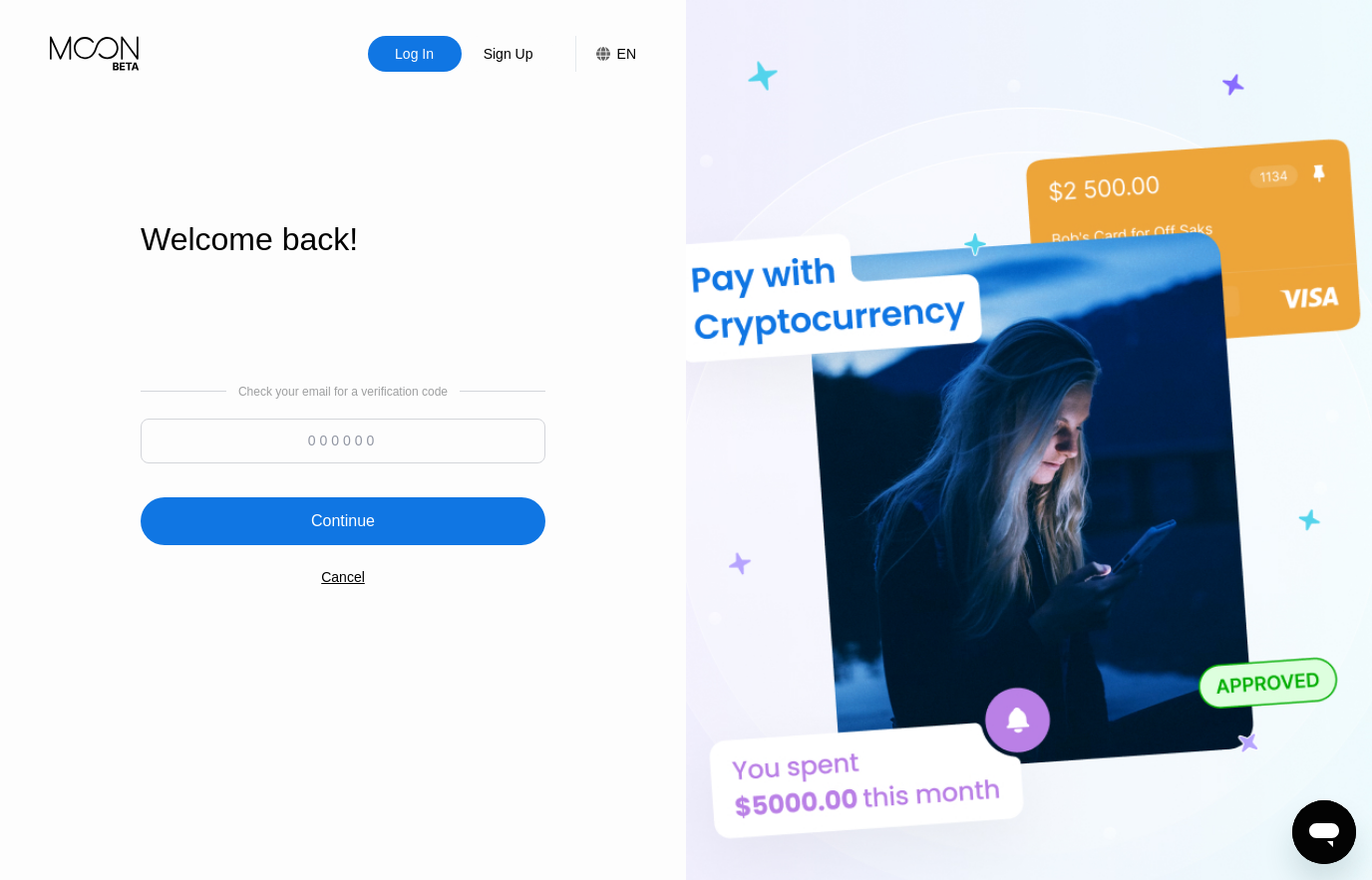 click at bounding box center [343, 440] 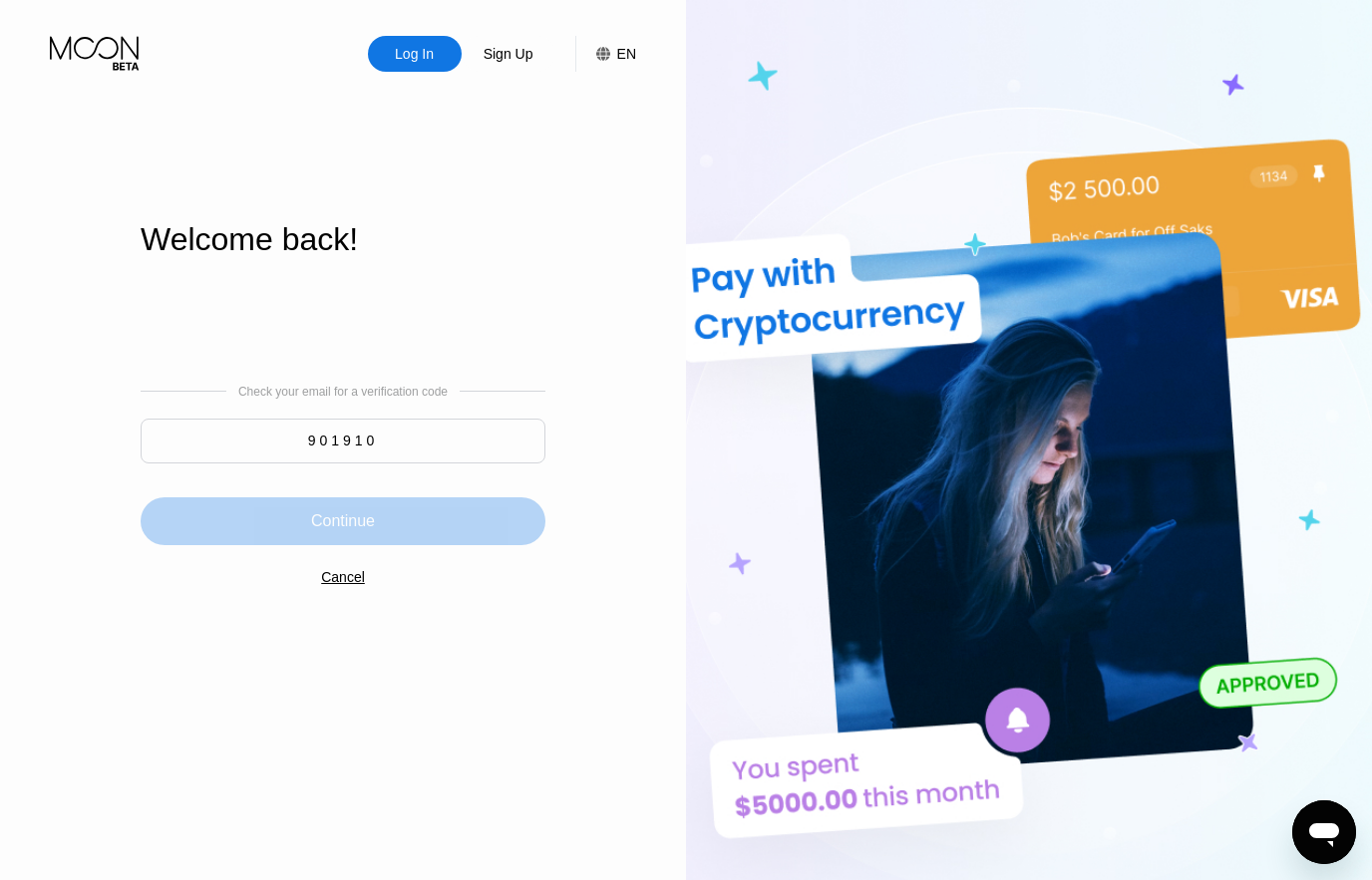 type on "901910" 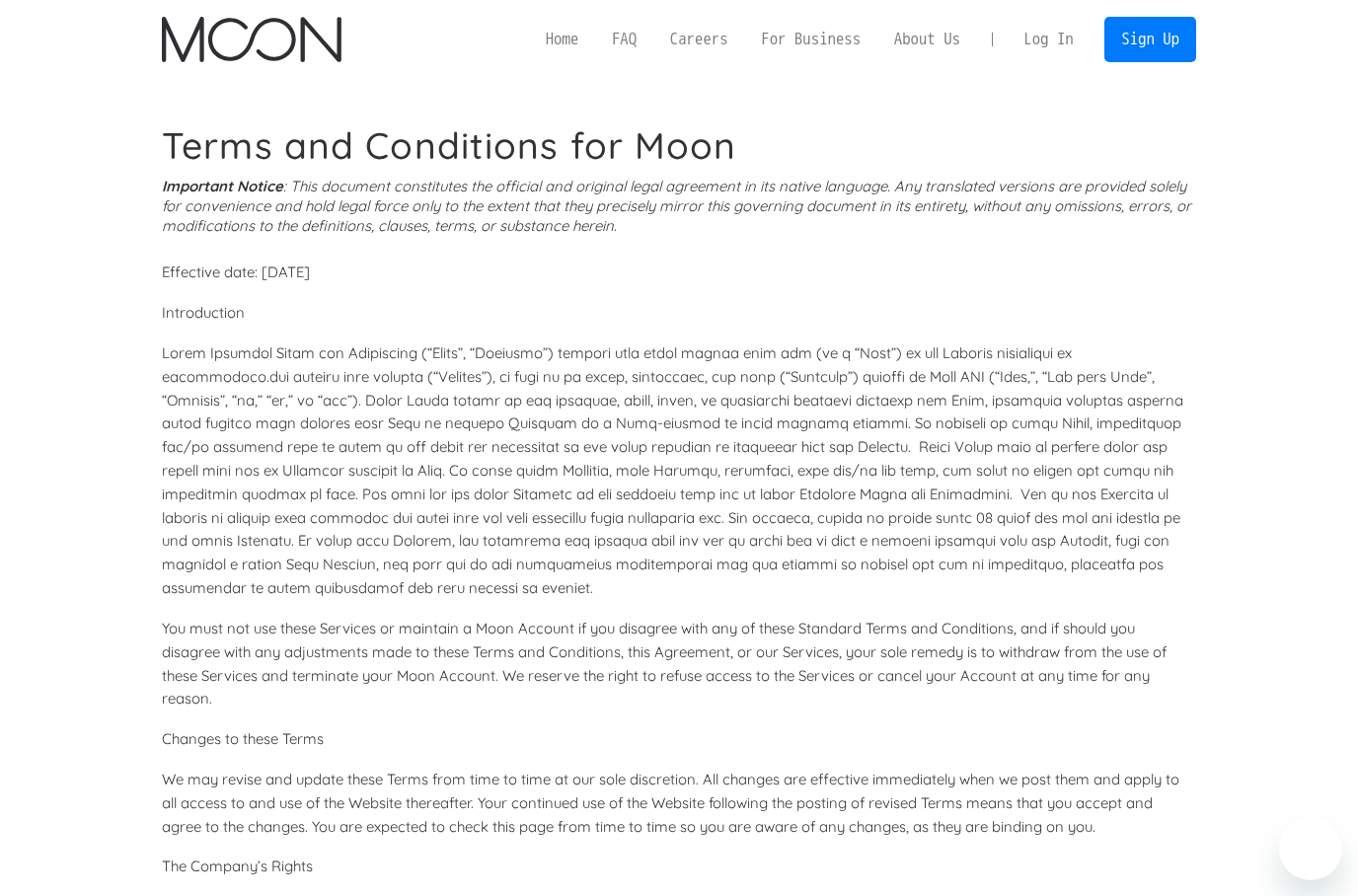 scroll, scrollTop: 0, scrollLeft: 0, axis: both 